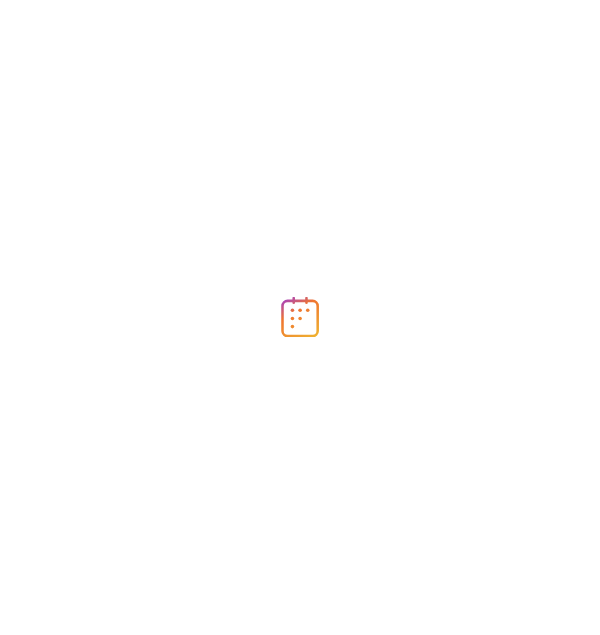 scroll, scrollTop: 0, scrollLeft: 0, axis: both 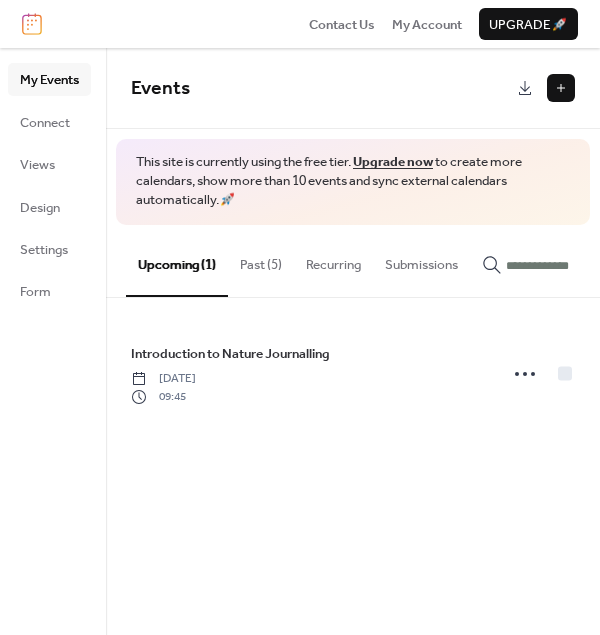 click on "Past (5)" at bounding box center [261, 260] 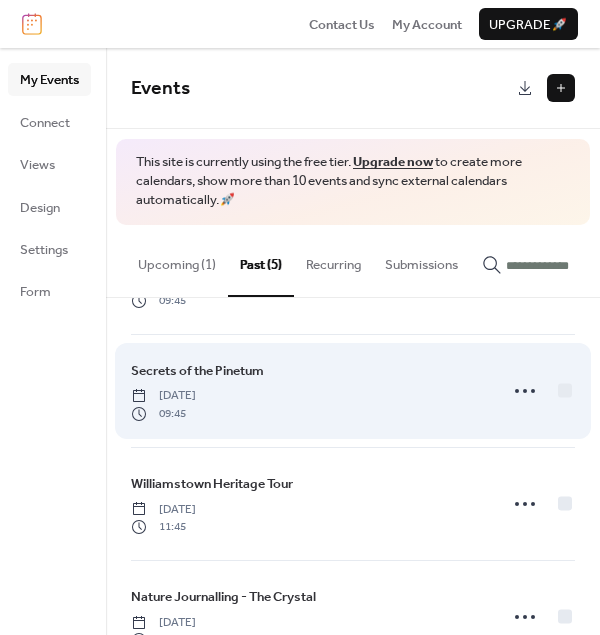 scroll, scrollTop: 73, scrollLeft: 0, axis: vertical 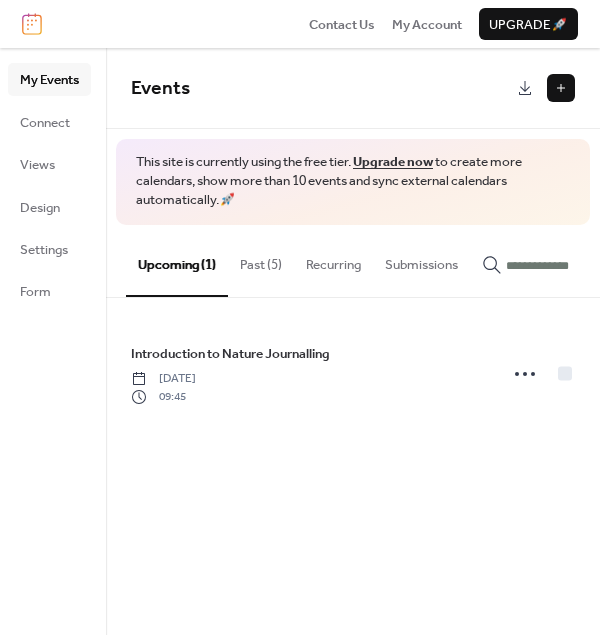 click at bounding box center [561, 88] 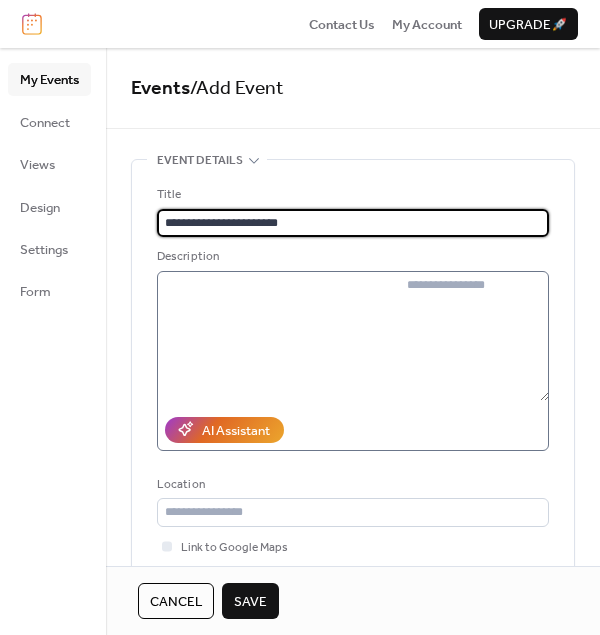 type on "**********" 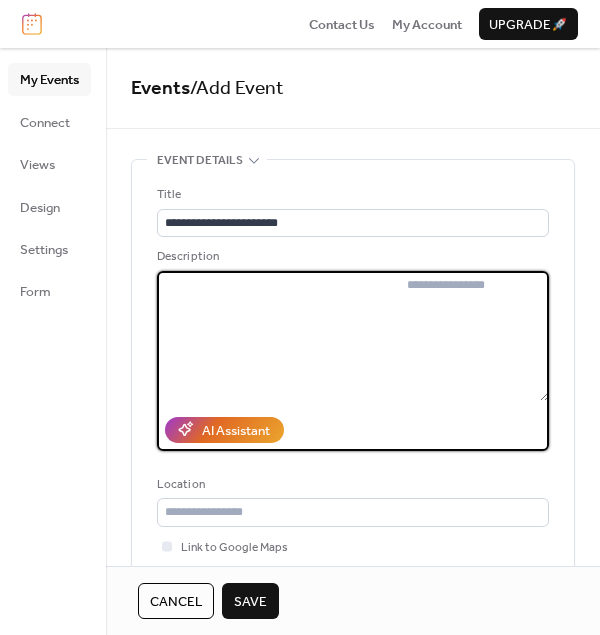 click at bounding box center (474, 336) 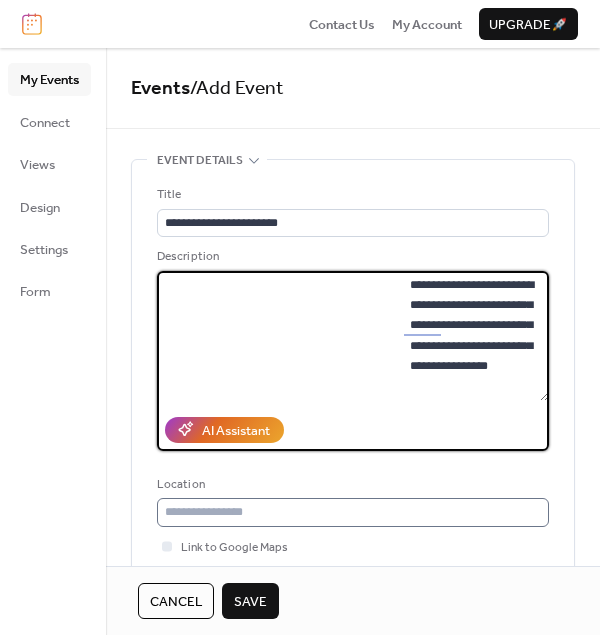 type on "**********" 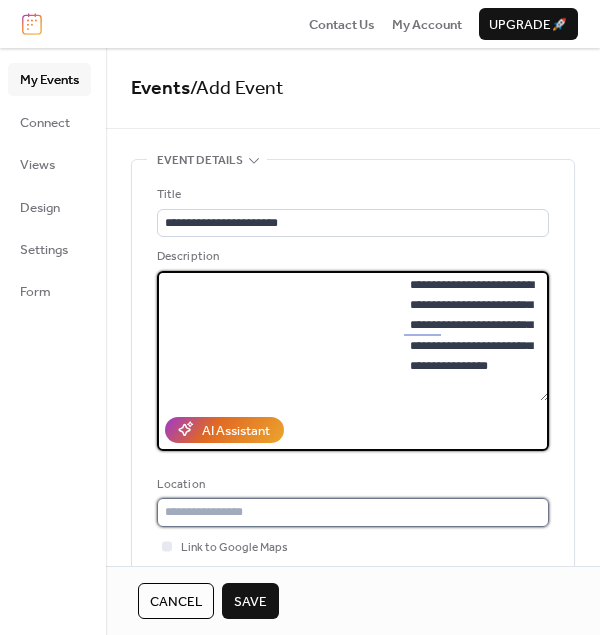 click at bounding box center (353, 512) 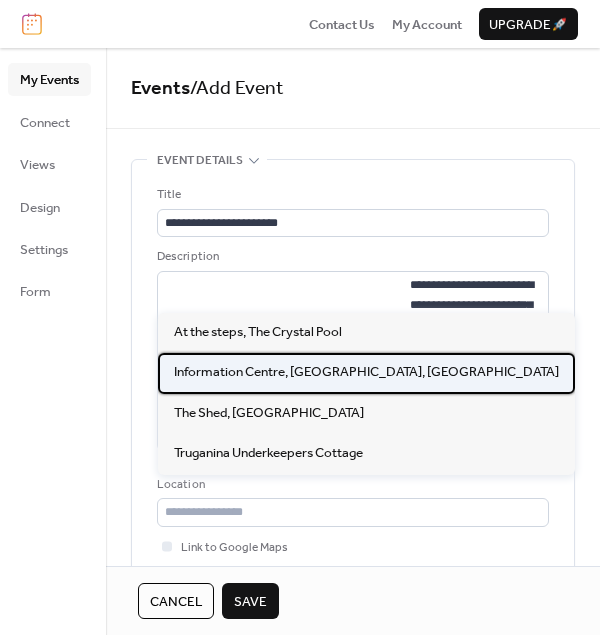 click on "Information Centre, Commonwealth Reserve, Williamstown" at bounding box center (366, 372) 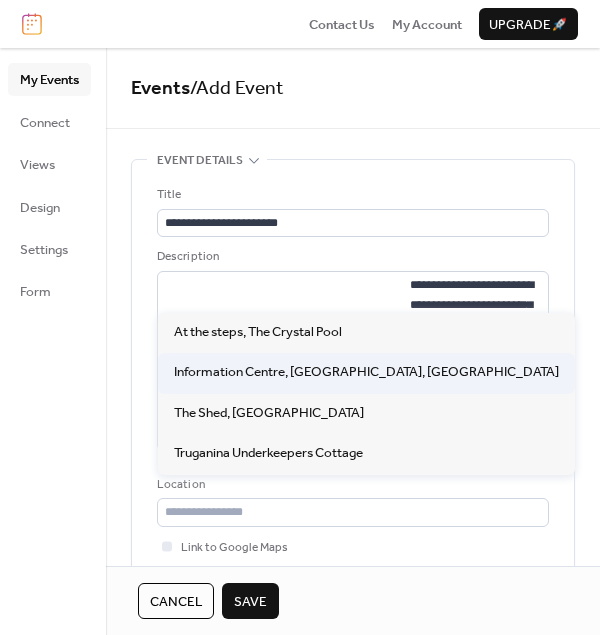 type on "**********" 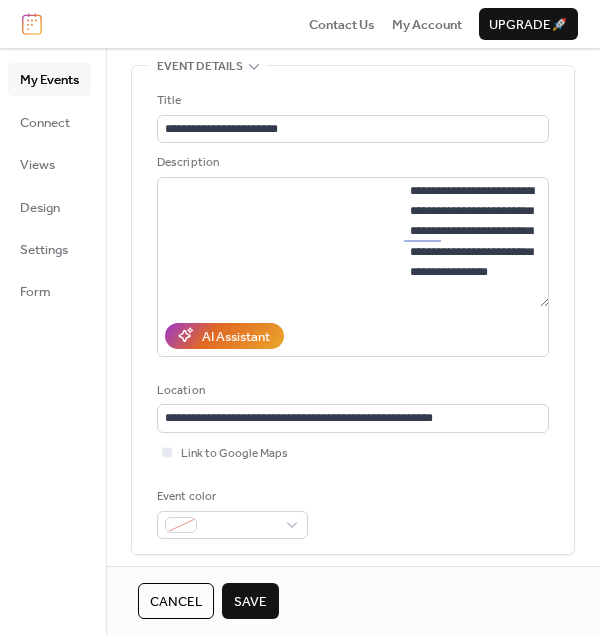 scroll, scrollTop: 200, scrollLeft: 0, axis: vertical 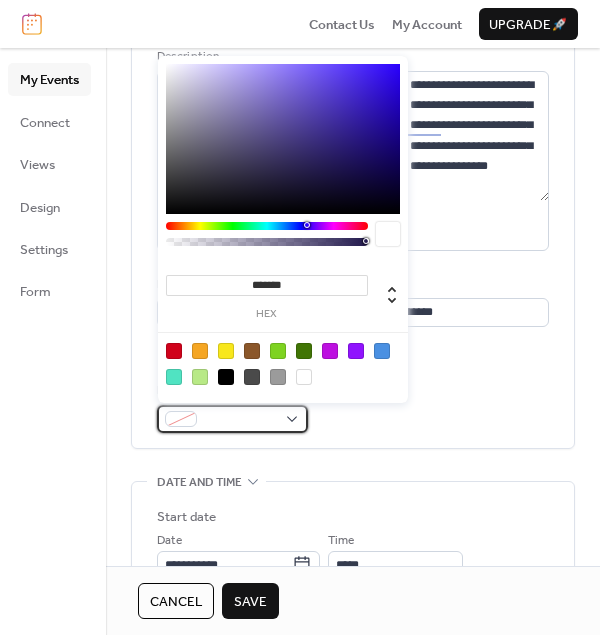 click at bounding box center [232, 419] 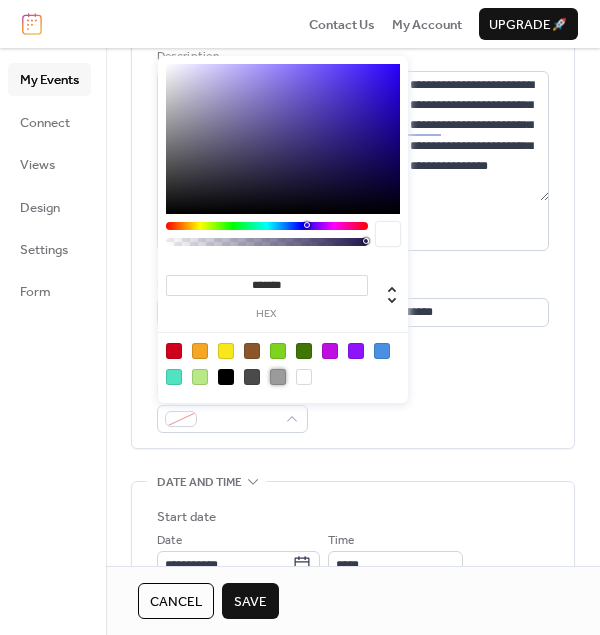 click at bounding box center [278, 377] 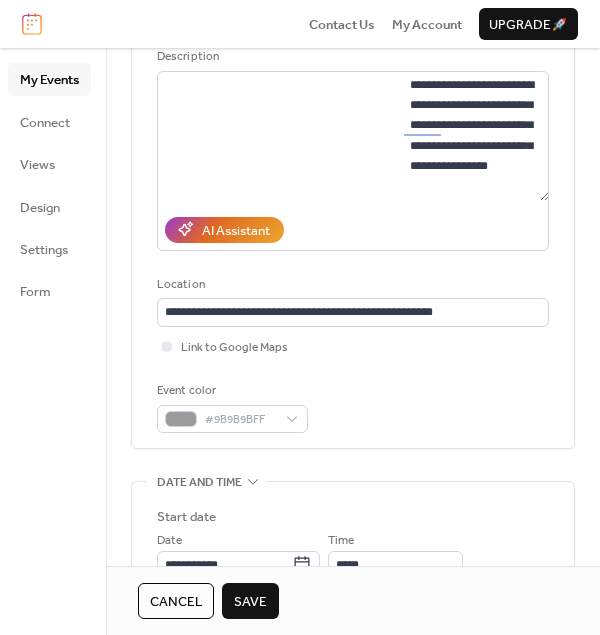 click on "Event color #9B9B9BFF" at bounding box center (353, 407) 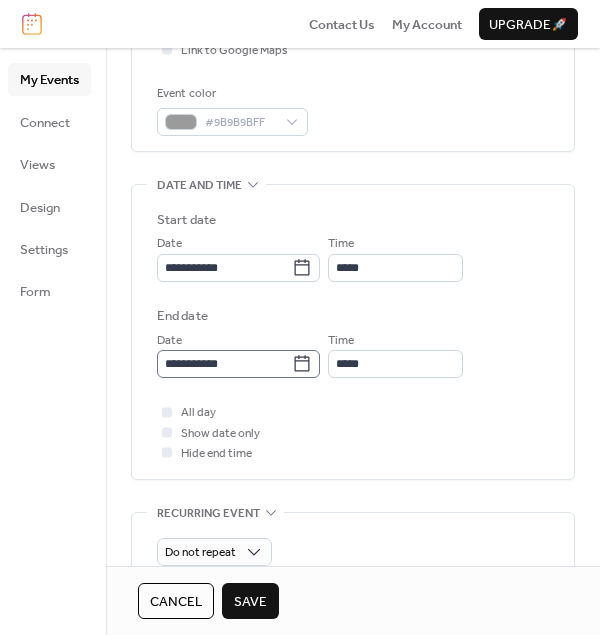 scroll, scrollTop: 500, scrollLeft: 0, axis: vertical 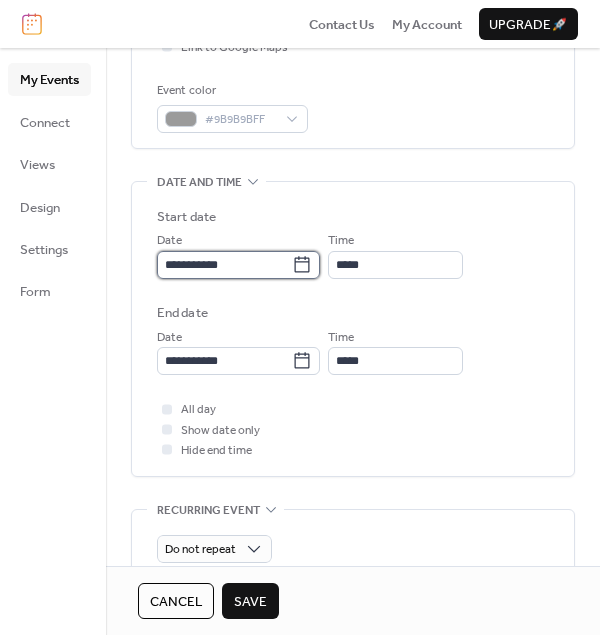 click on "**********" at bounding box center [224, 265] 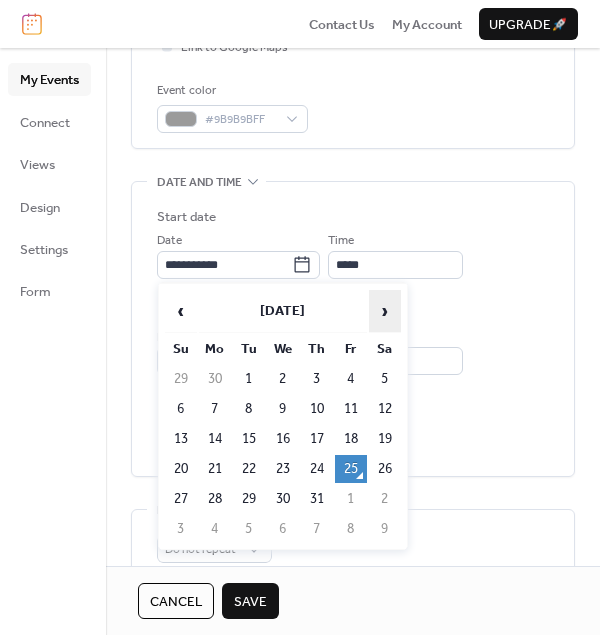 click on "›" at bounding box center (385, 311) 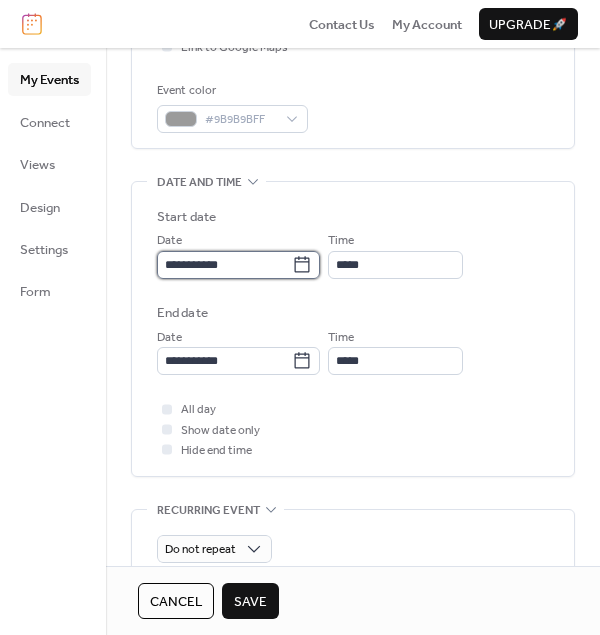 click on "**********" at bounding box center [224, 265] 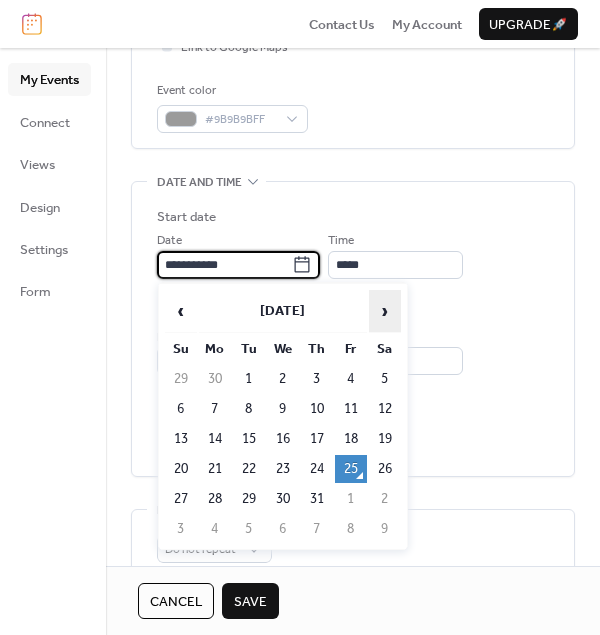 click on "›" at bounding box center [385, 311] 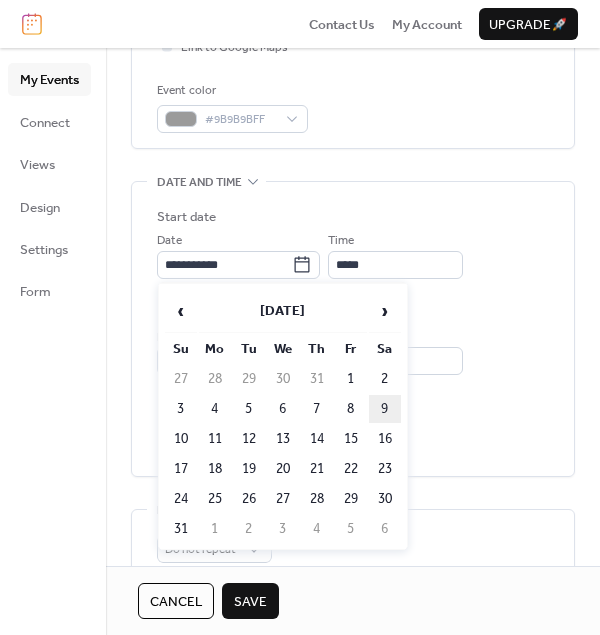 click on "9" at bounding box center (385, 409) 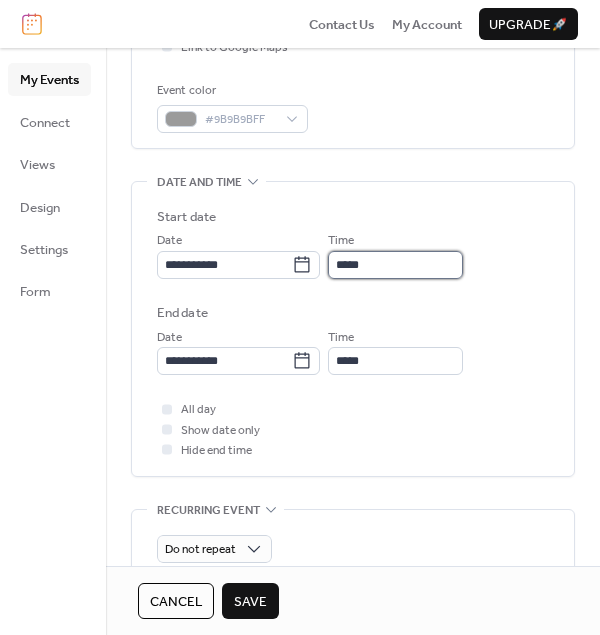click on "*****" at bounding box center [395, 265] 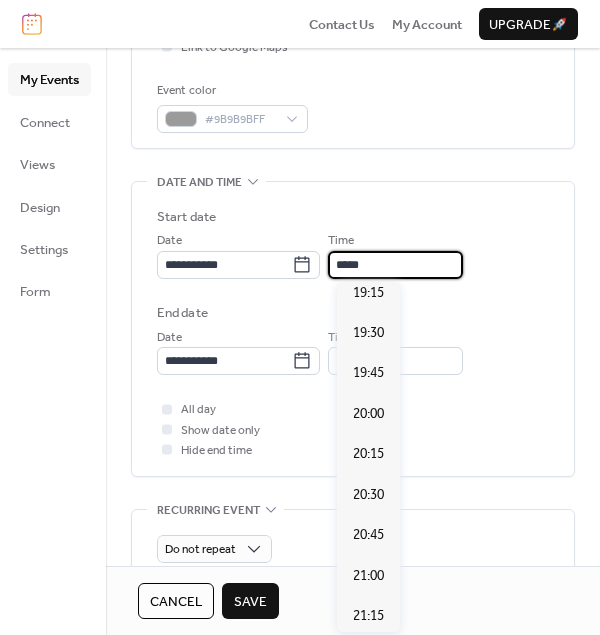 scroll, scrollTop: 3139, scrollLeft: 0, axis: vertical 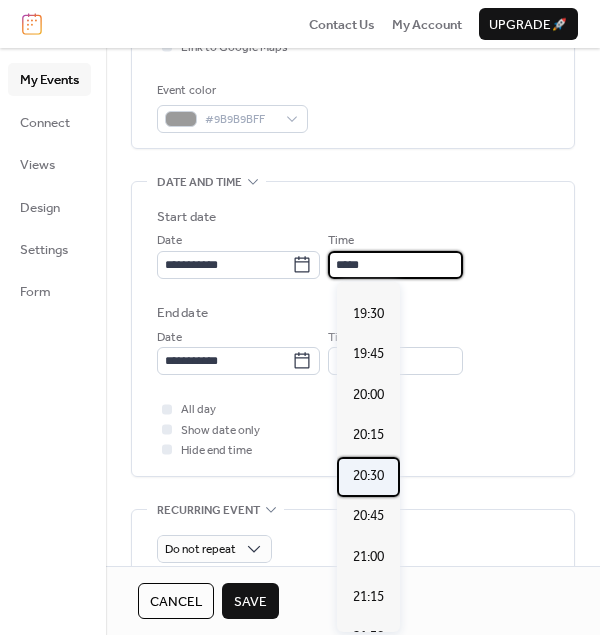 click on "20:30" at bounding box center (368, 476) 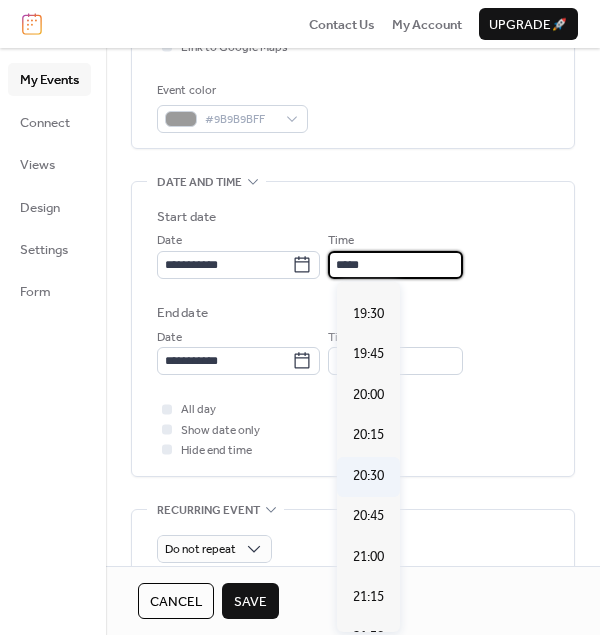type on "*****" 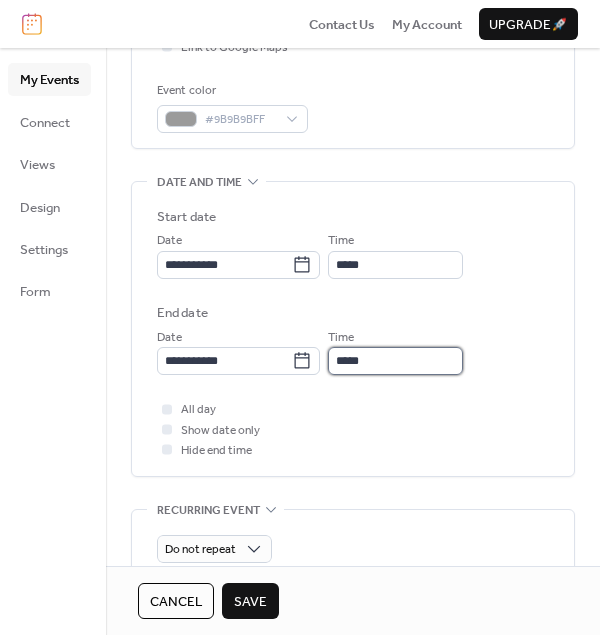 click on "*****" at bounding box center (395, 361) 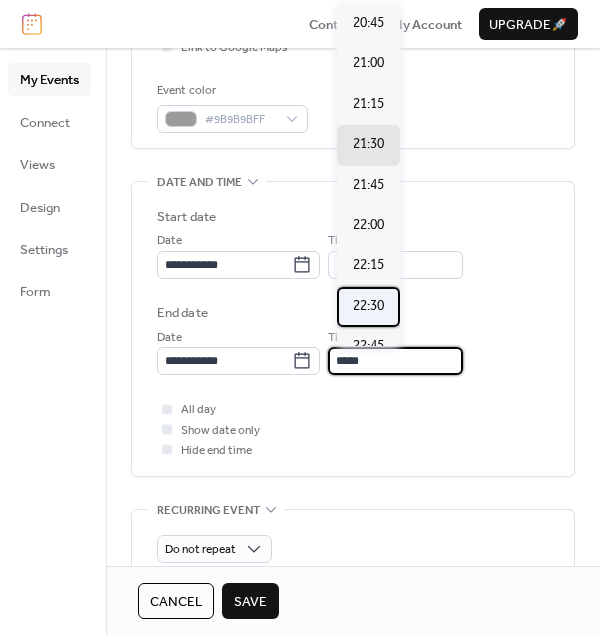 click on "22:30" at bounding box center (368, 306) 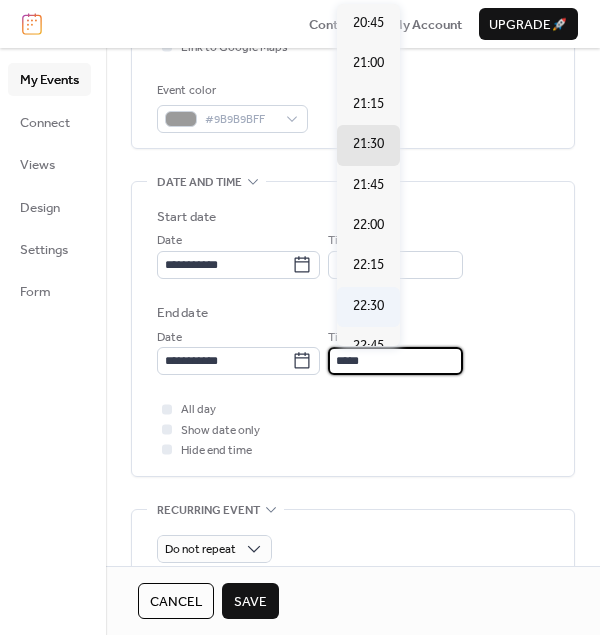 type on "*****" 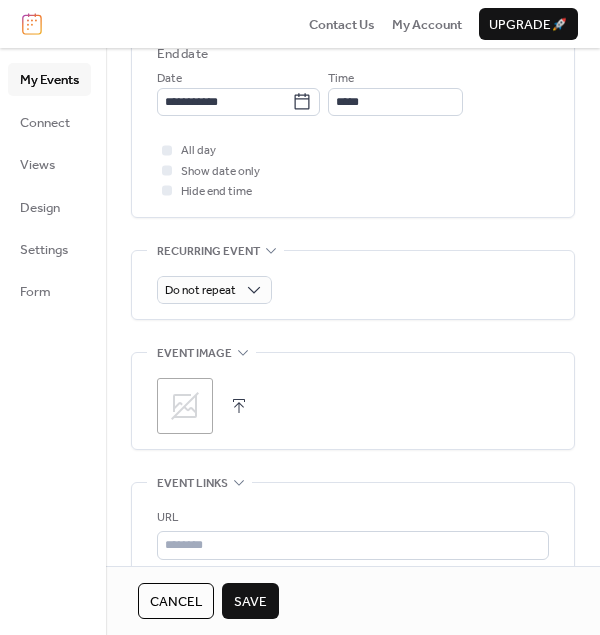 scroll, scrollTop: 800, scrollLeft: 0, axis: vertical 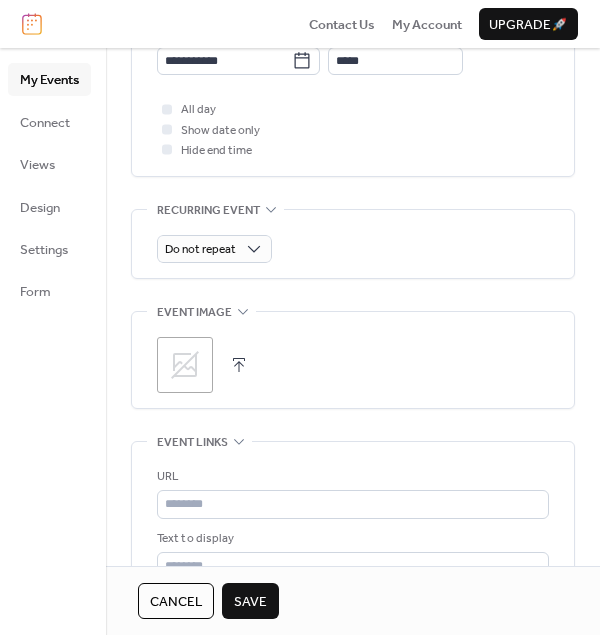 click at bounding box center (239, 365) 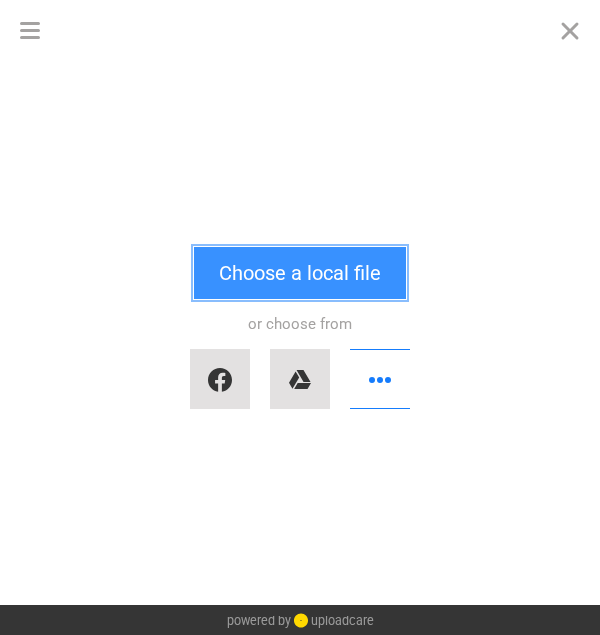 click on "Choose a local file" at bounding box center [300, 273] 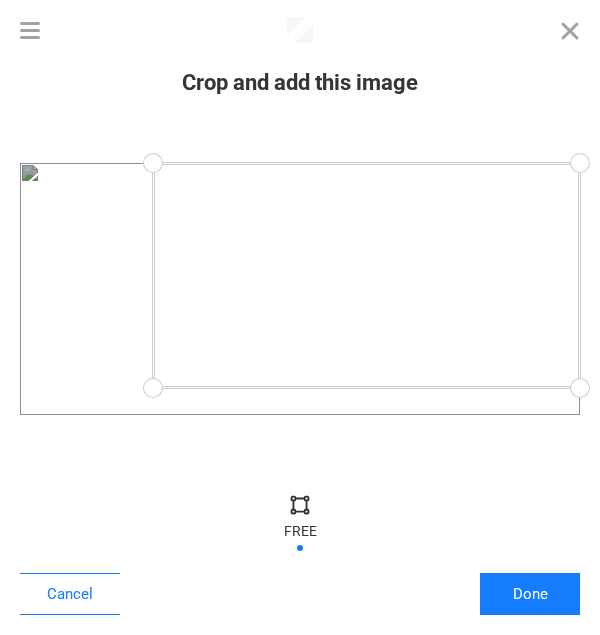 drag, startPoint x: 25, startPoint y: 419, endPoint x: 174, endPoint y: 374, distance: 155.64703 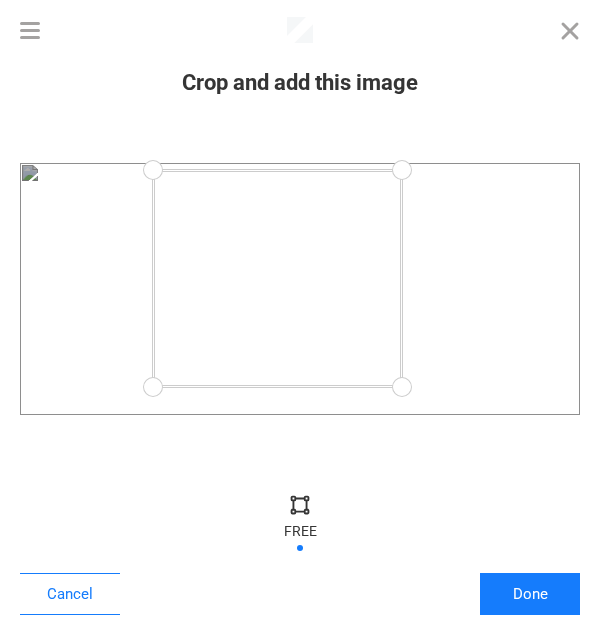 drag, startPoint x: 581, startPoint y: 159, endPoint x: 402, endPoint y: 169, distance: 179.27911 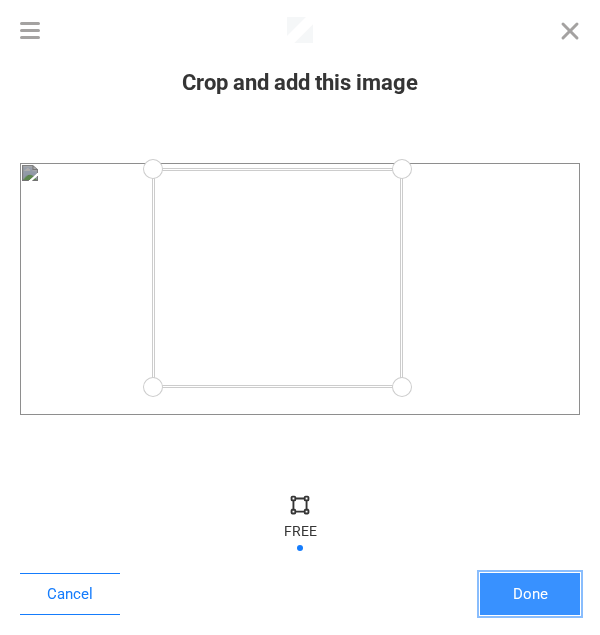 click on "Done" at bounding box center [530, 594] 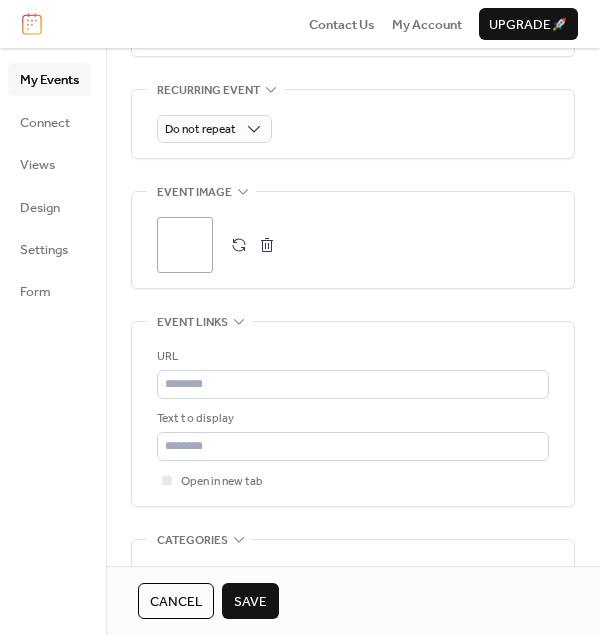 scroll, scrollTop: 1000, scrollLeft: 0, axis: vertical 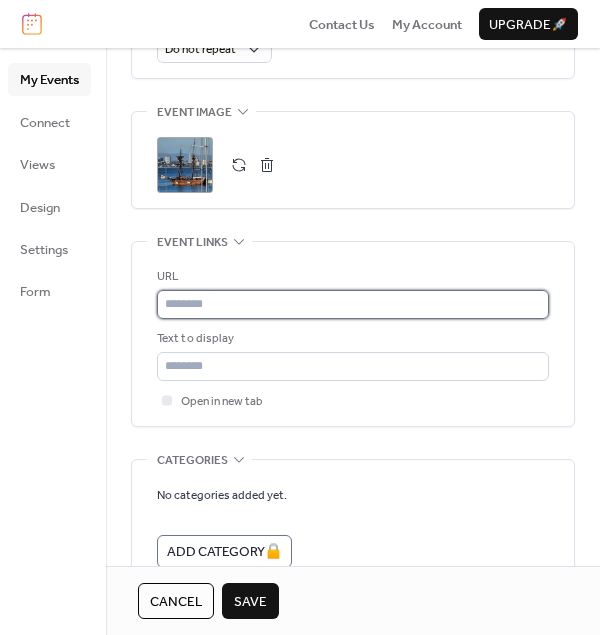 click at bounding box center (353, 304) 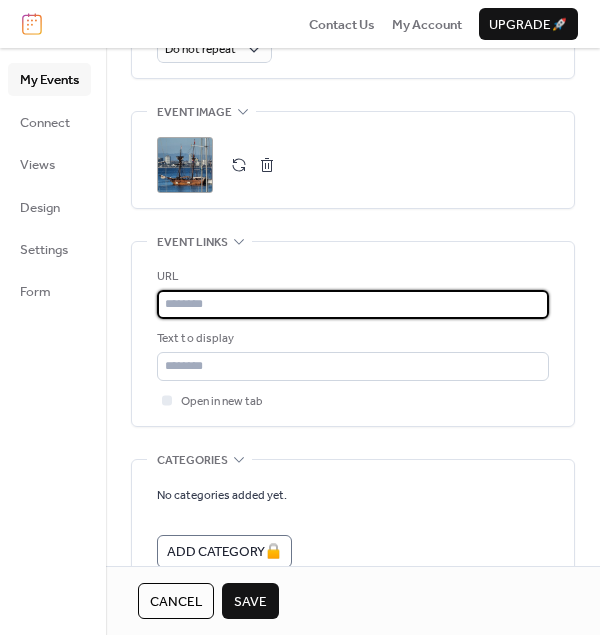 paste on "**********" 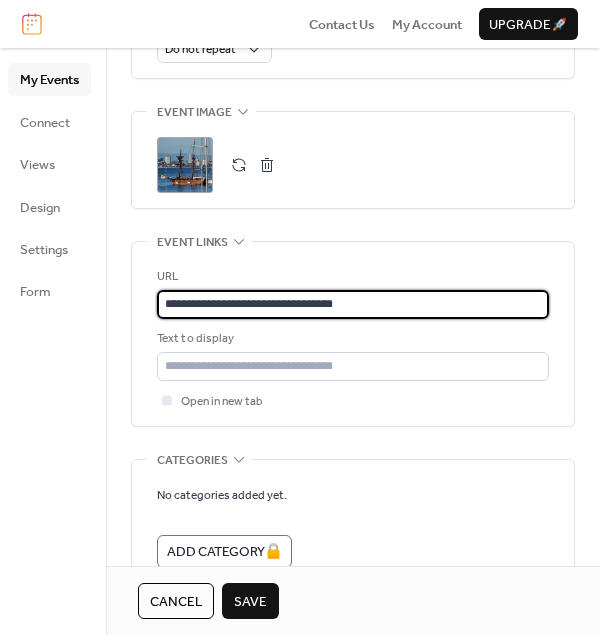 type on "**********" 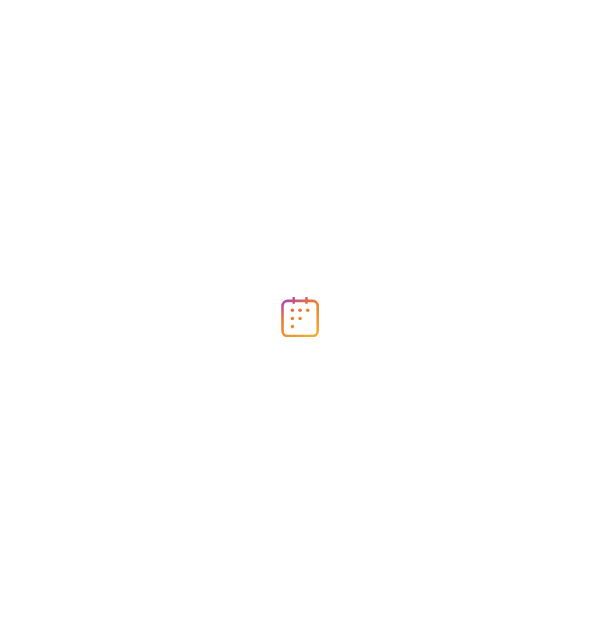 scroll, scrollTop: 0, scrollLeft: 0, axis: both 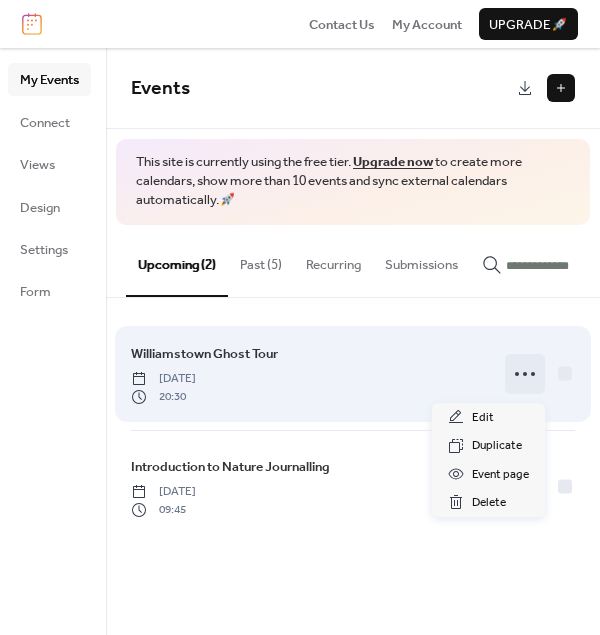 click 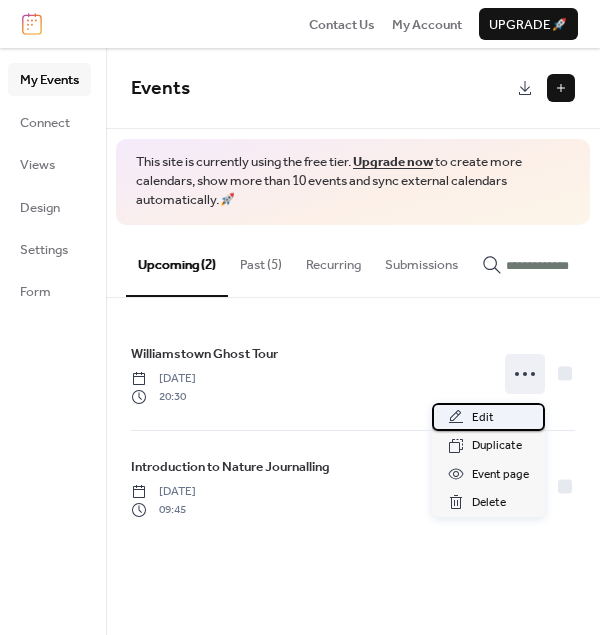 click on "Edit" at bounding box center (483, 418) 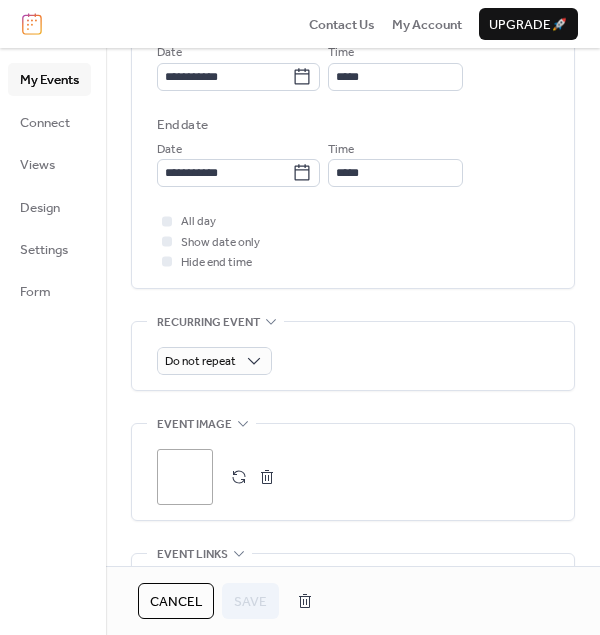 scroll, scrollTop: 800, scrollLeft: 0, axis: vertical 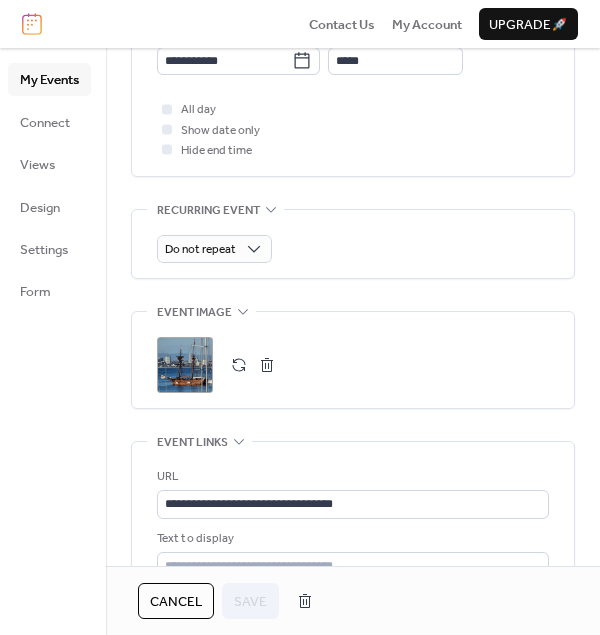 click on ";" at bounding box center [185, 365] 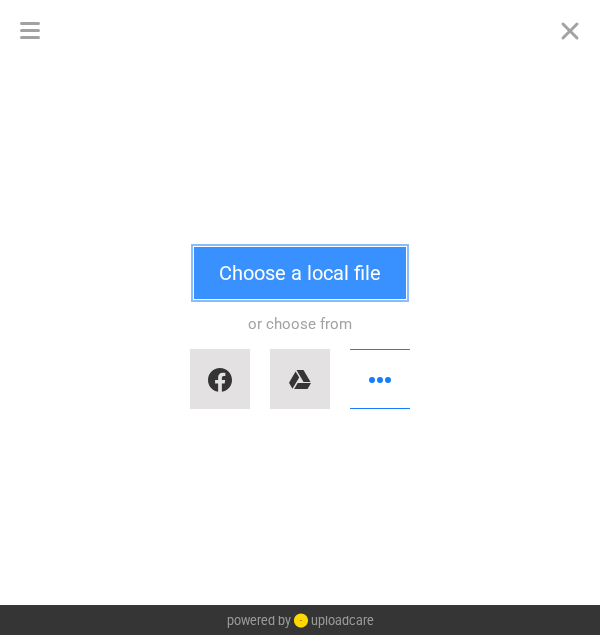 click on "Choose a local file" at bounding box center [300, 273] 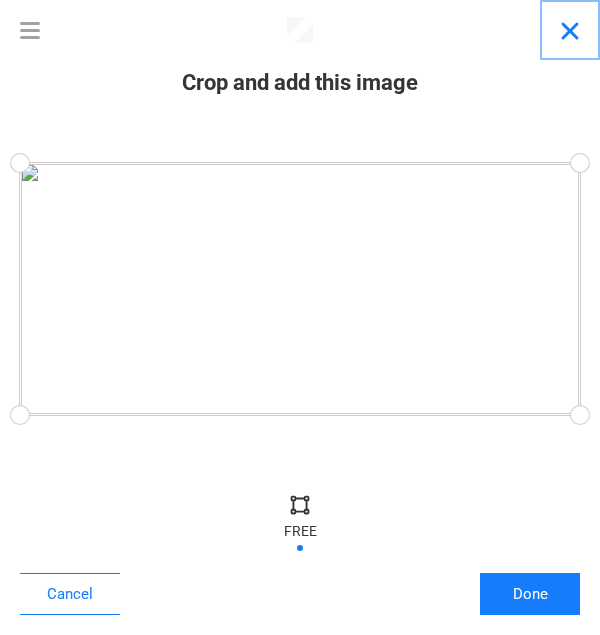 click at bounding box center (570, 30) 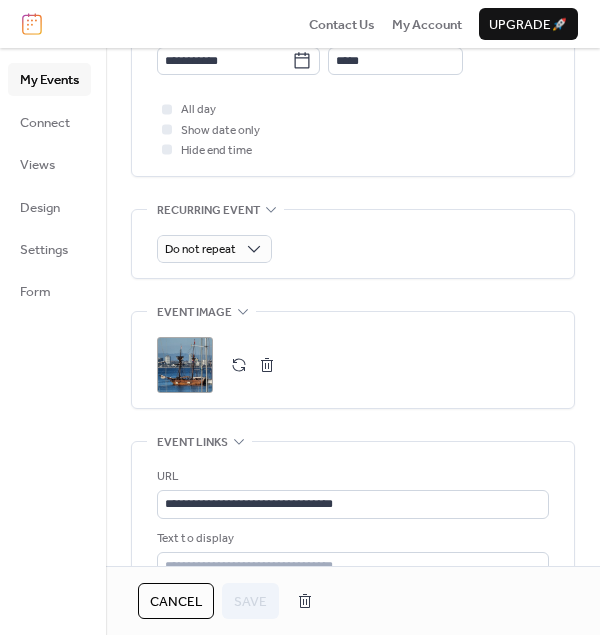 click on ";" at bounding box center [185, 365] 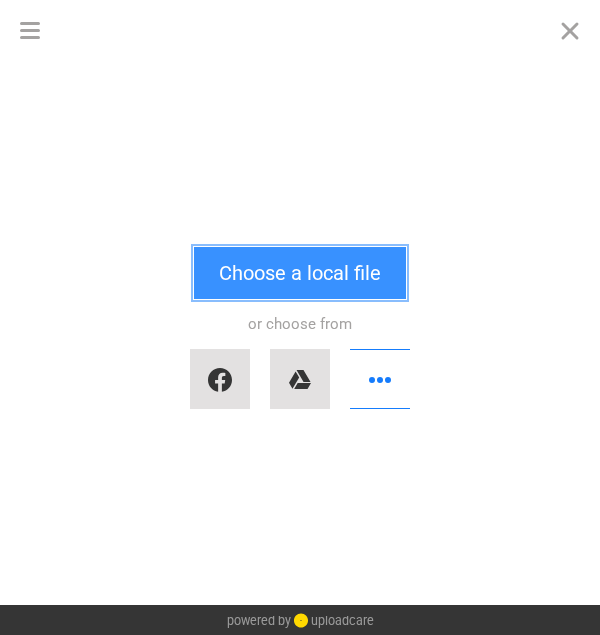 click on "Choose a local file" at bounding box center (300, 273) 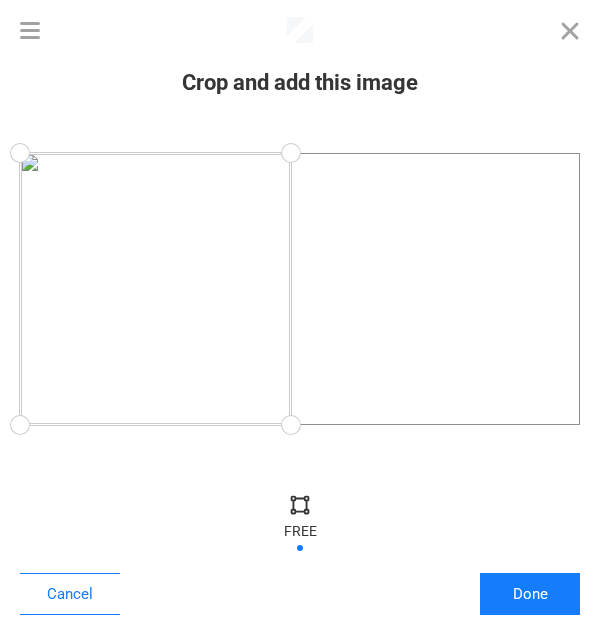 drag, startPoint x: 586, startPoint y: 155, endPoint x: 307, endPoint y: 154, distance: 279.0018 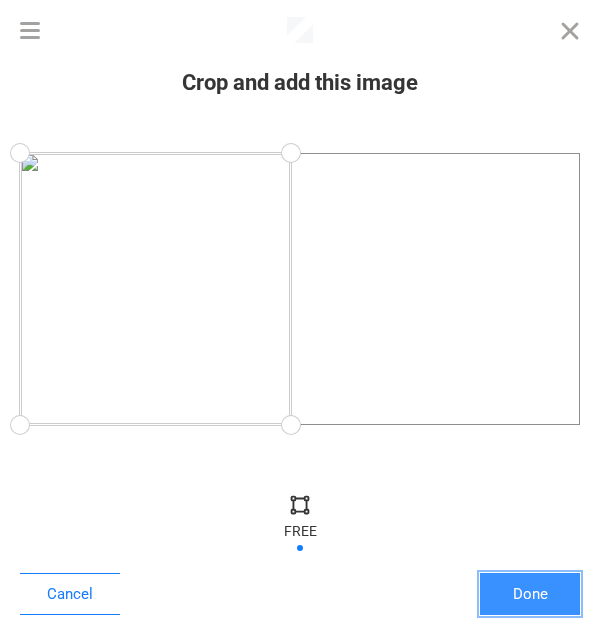 click on "Done" at bounding box center (530, 594) 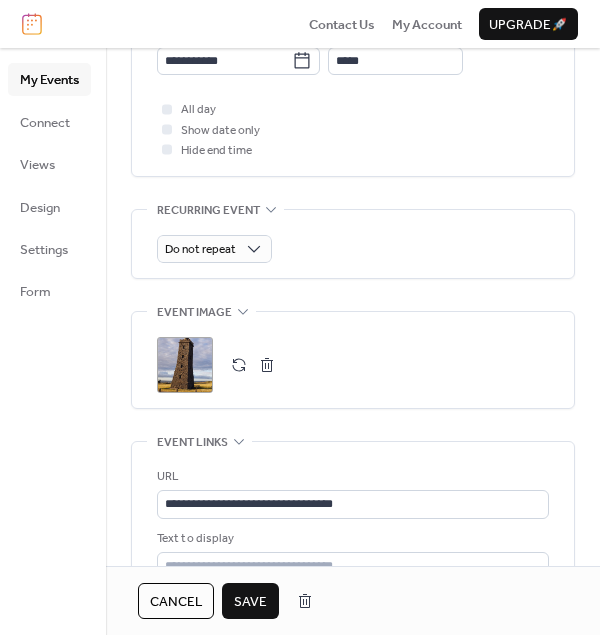 click on "Save" at bounding box center (250, 602) 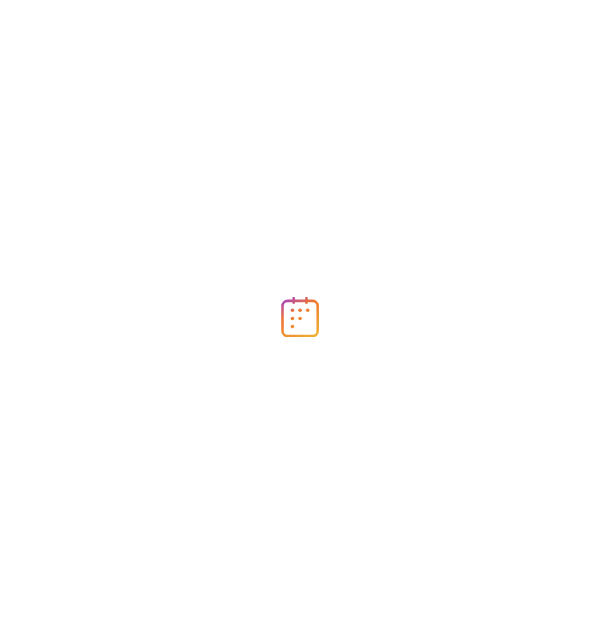 scroll, scrollTop: 0, scrollLeft: 0, axis: both 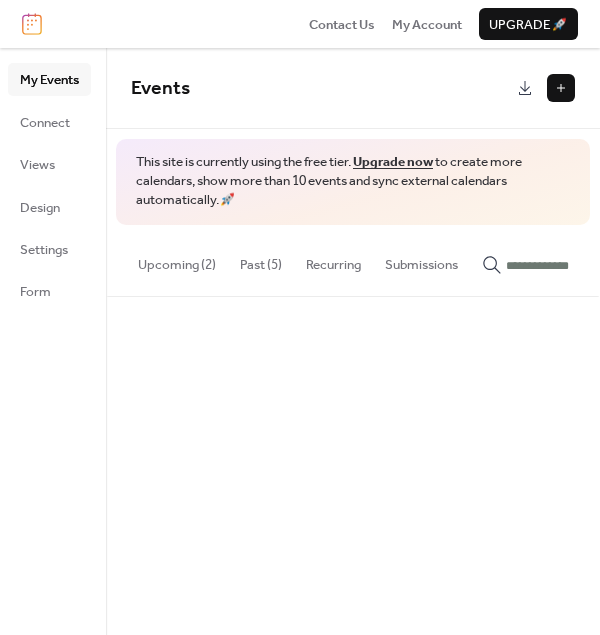 click at bounding box center (561, 88) 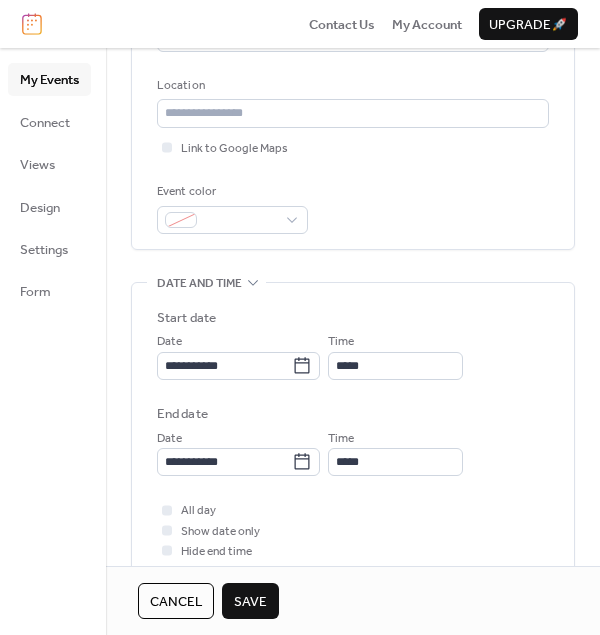 scroll, scrollTop: 400, scrollLeft: 0, axis: vertical 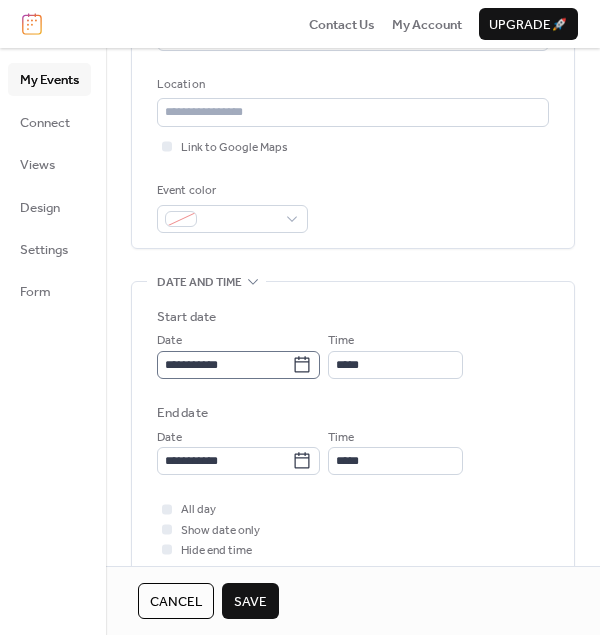 type on "**********" 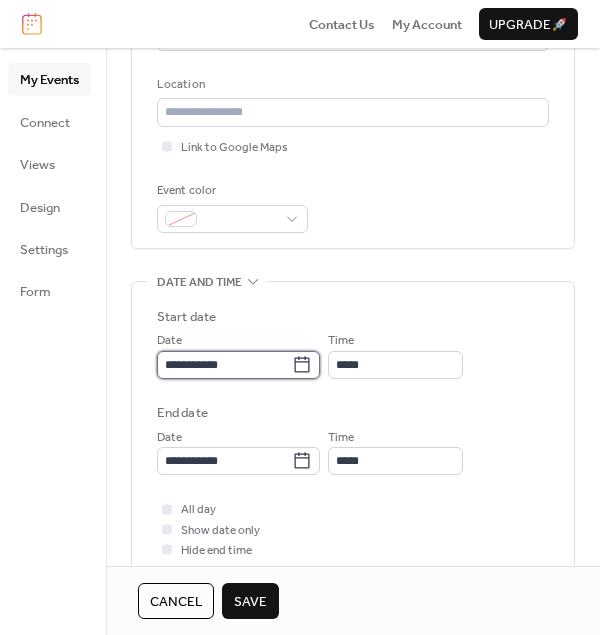 click on "**********" at bounding box center [224, 365] 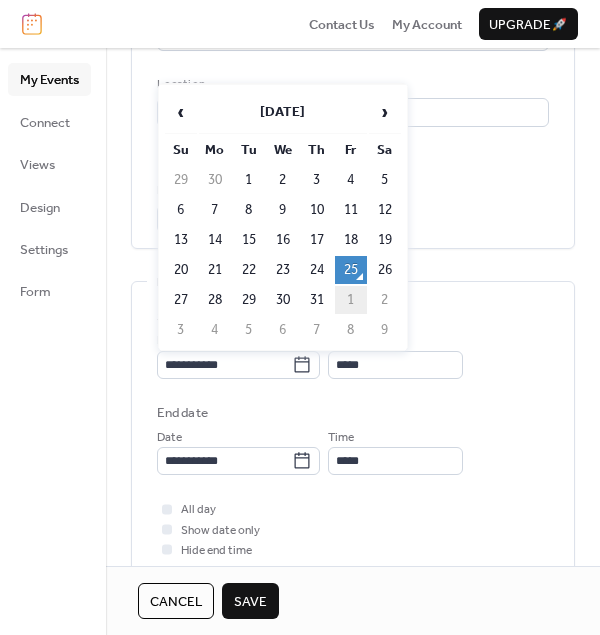 click on "1" at bounding box center (351, 300) 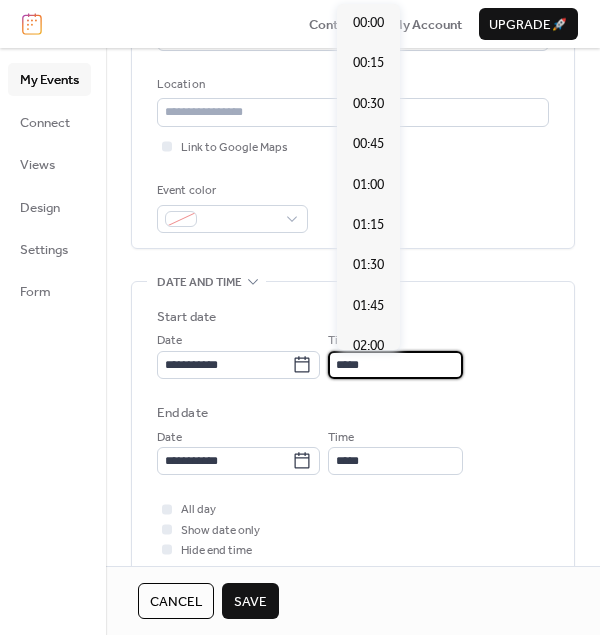 click on "*****" at bounding box center (395, 365) 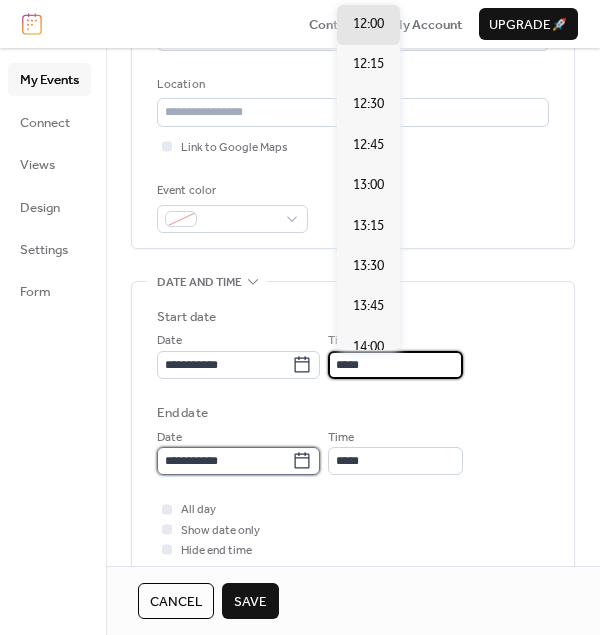 click on "**********" at bounding box center [224, 461] 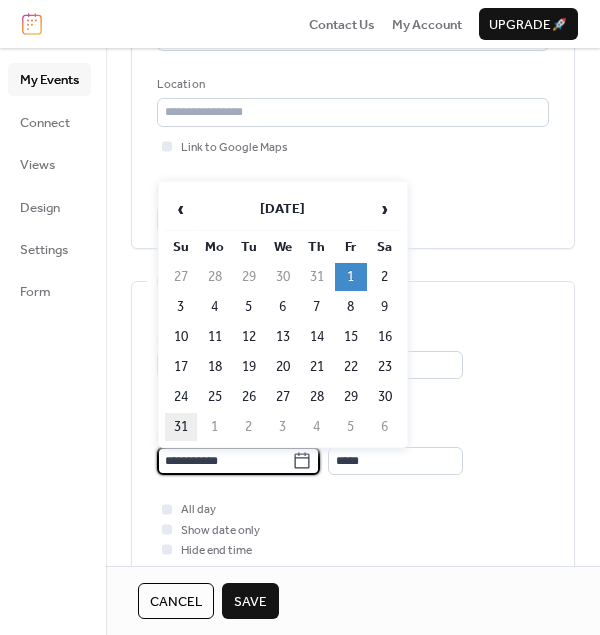 click on "31" at bounding box center [181, 427] 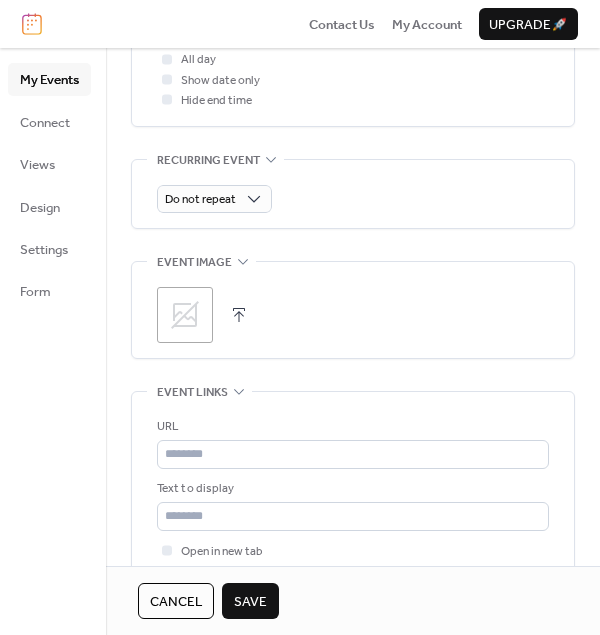 scroll, scrollTop: 900, scrollLeft: 0, axis: vertical 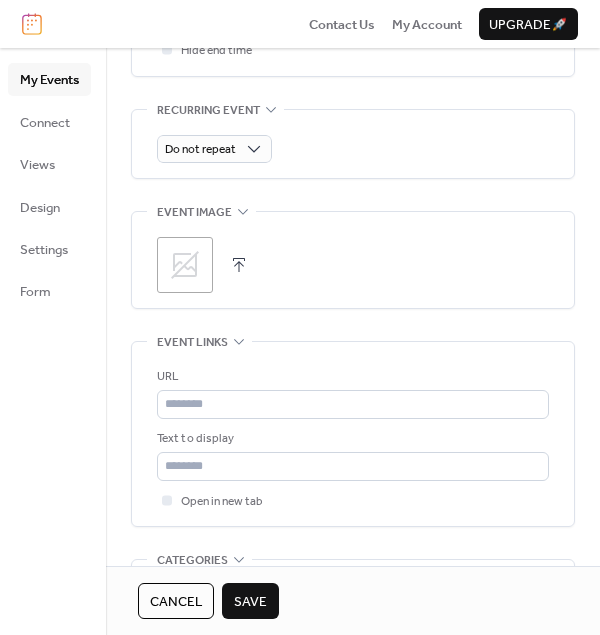 click 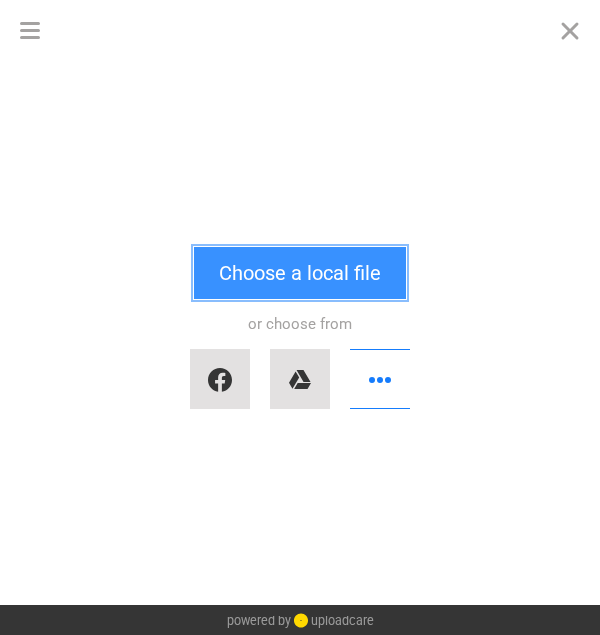 click on "Choose a local file" at bounding box center (300, 273) 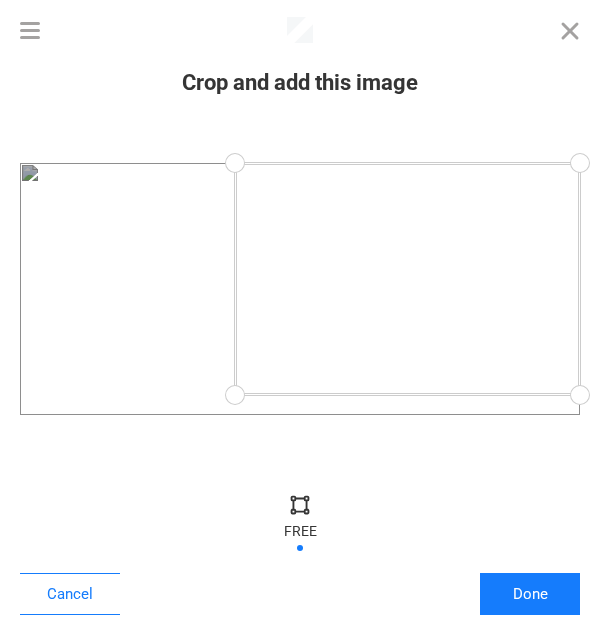 drag, startPoint x: 23, startPoint y: 415, endPoint x: 236, endPoint y: 393, distance: 214.13313 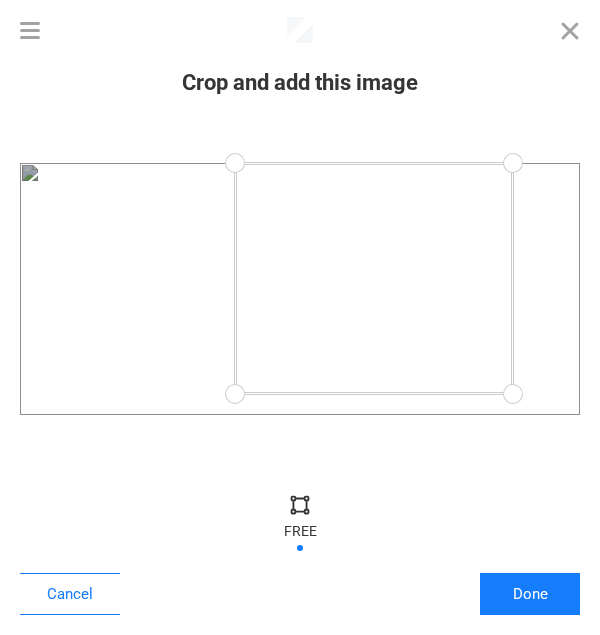 drag, startPoint x: 574, startPoint y: 395, endPoint x: 513, endPoint y: 394, distance: 61.008198 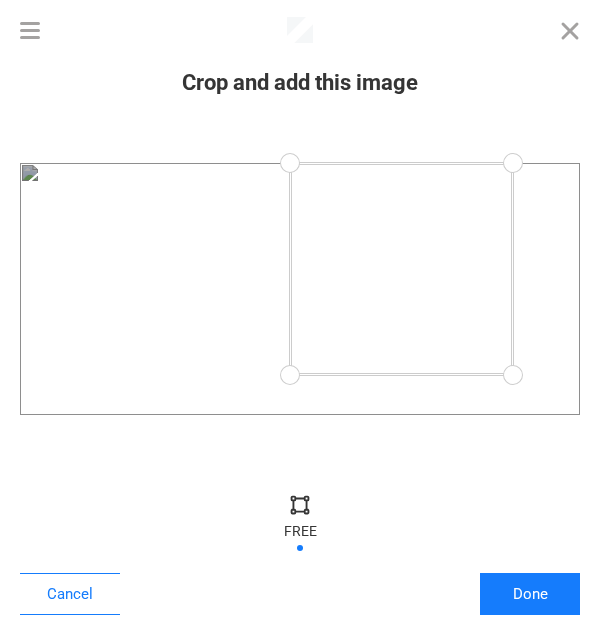 drag, startPoint x: 231, startPoint y: 392, endPoint x: 290, endPoint y: 375, distance: 61.400326 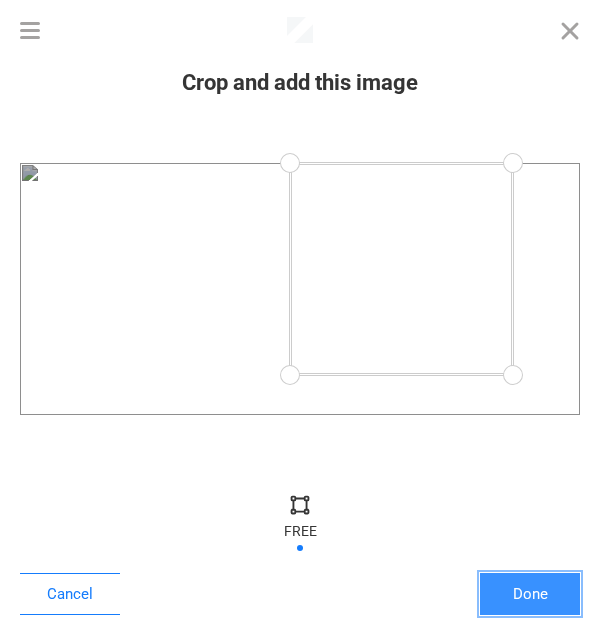 click on "Done" at bounding box center [530, 594] 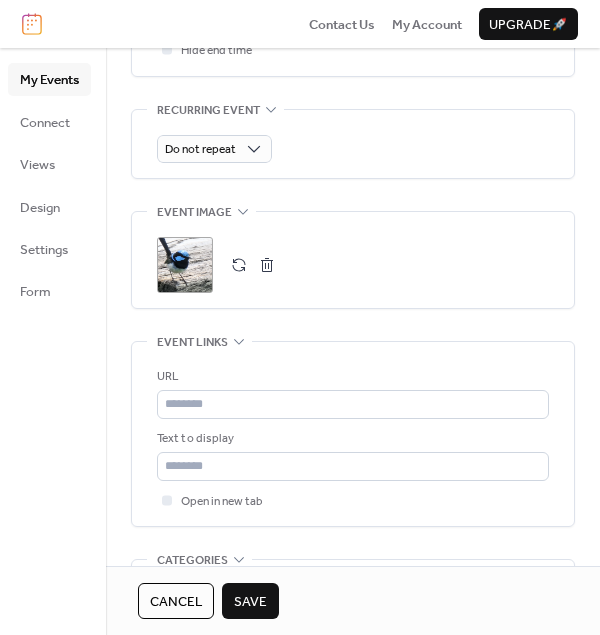 click on "Save" at bounding box center [250, 602] 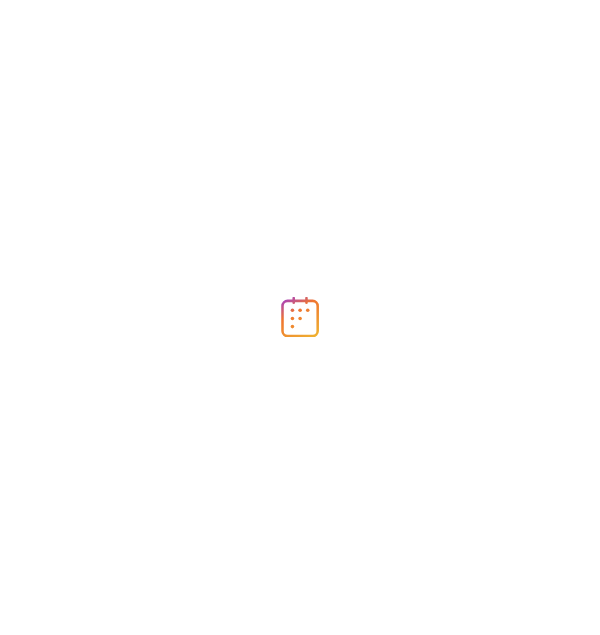 scroll, scrollTop: 0, scrollLeft: 0, axis: both 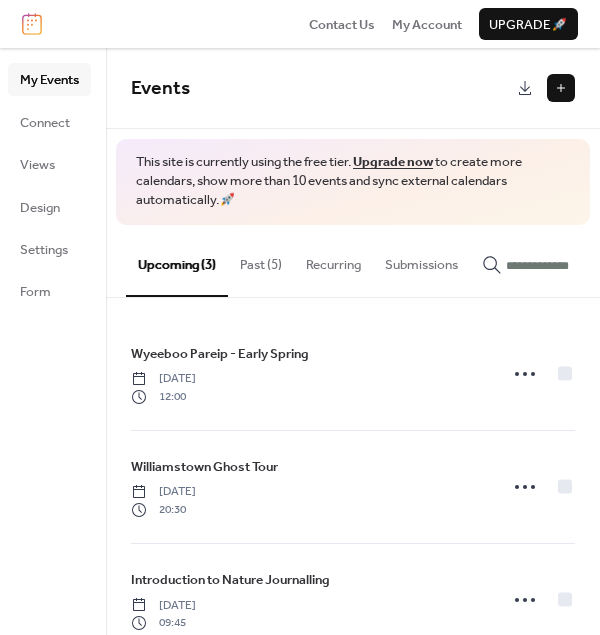 click at bounding box center [561, 88] 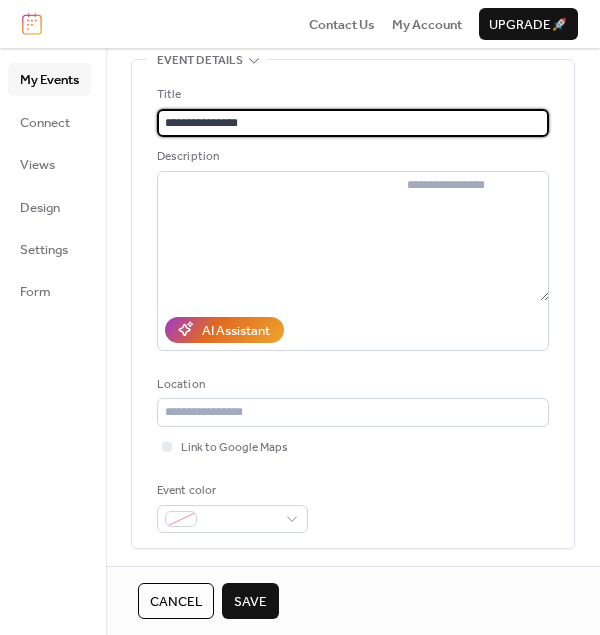 scroll, scrollTop: 300, scrollLeft: 0, axis: vertical 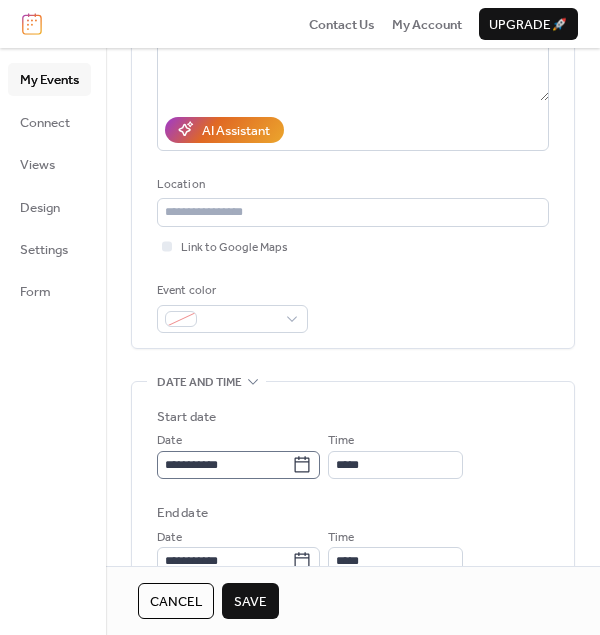 type on "**********" 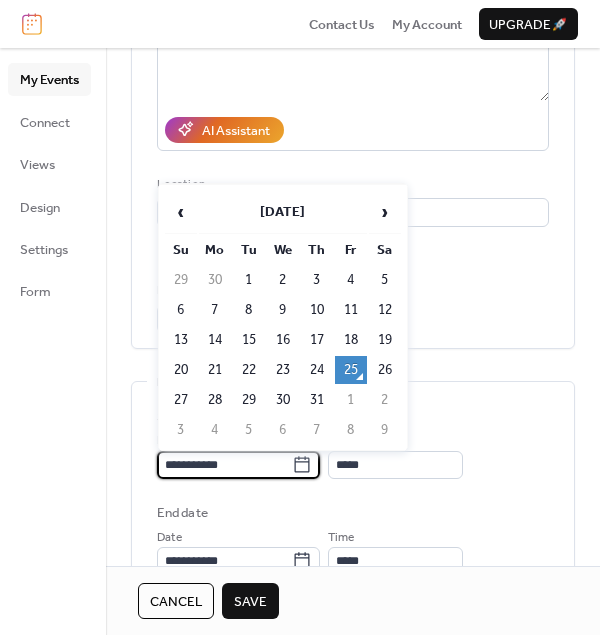 click on "**********" at bounding box center [224, 465] 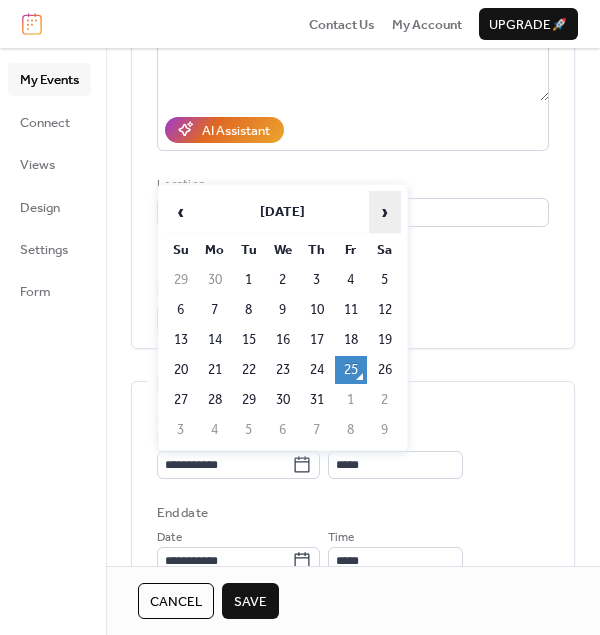 click on "›" at bounding box center (385, 212) 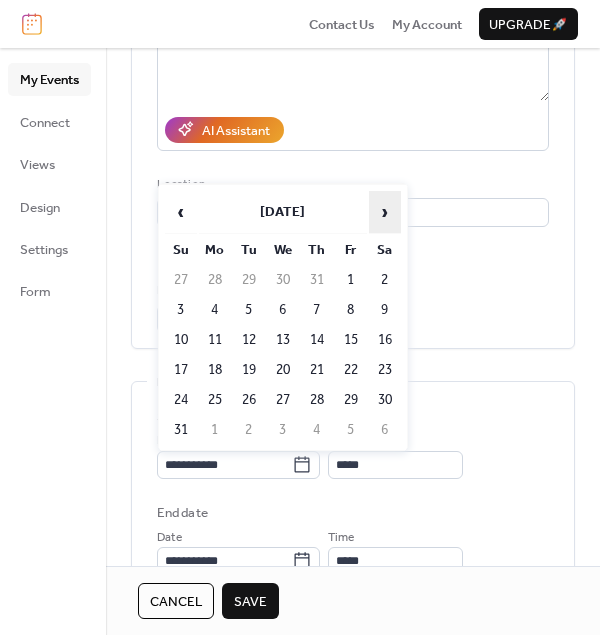 click on "›" at bounding box center (385, 212) 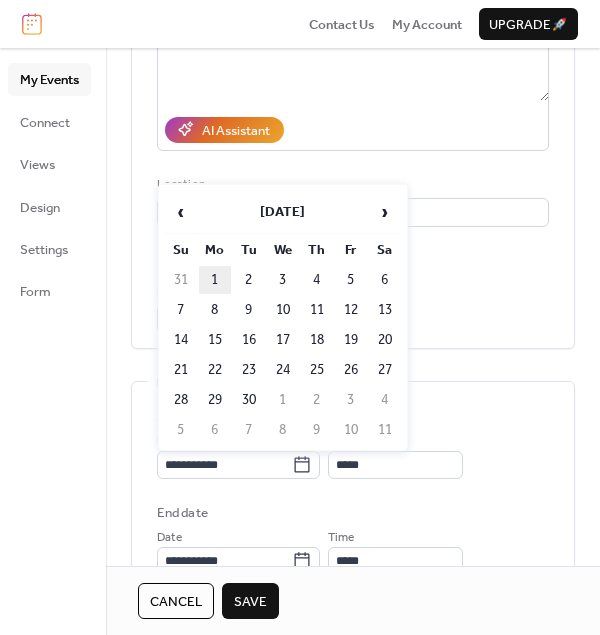 click on "1" at bounding box center [215, 280] 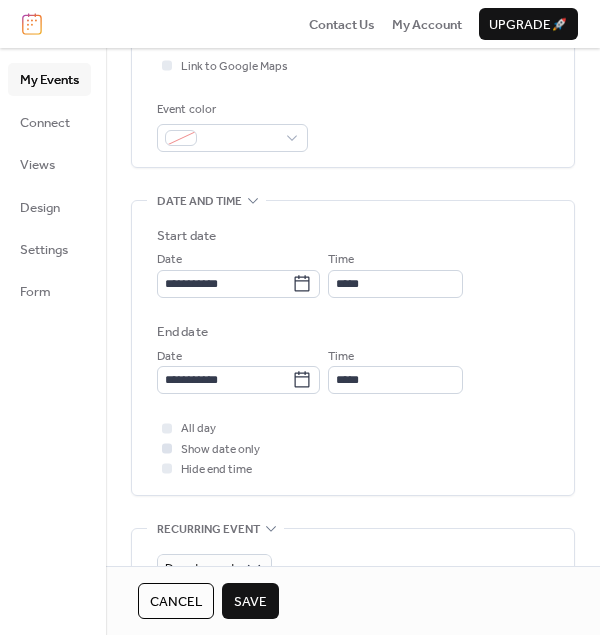scroll, scrollTop: 500, scrollLeft: 0, axis: vertical 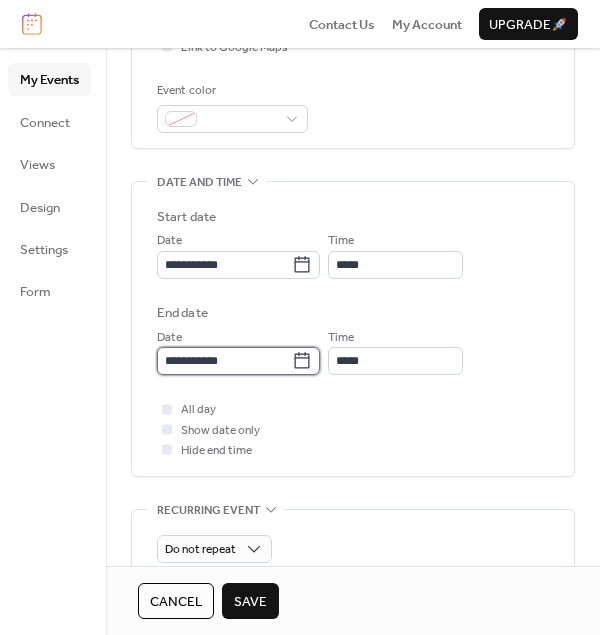 click on "**********" at bounding box center [224, 361] 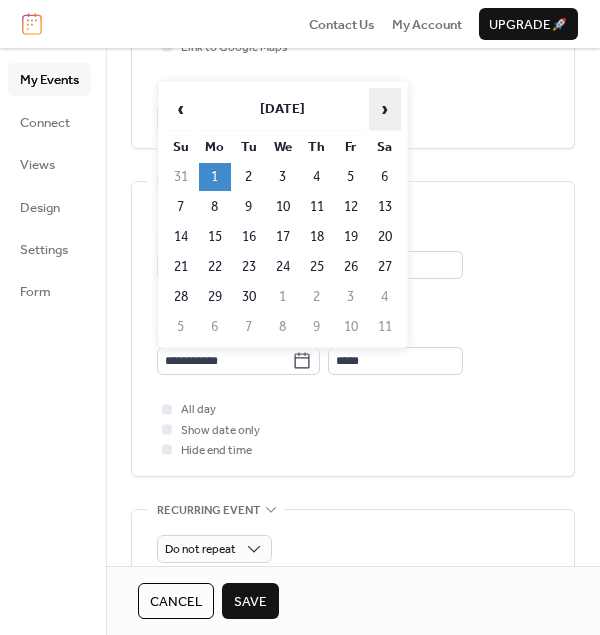 click on "›" at bounding box center (385, 109) 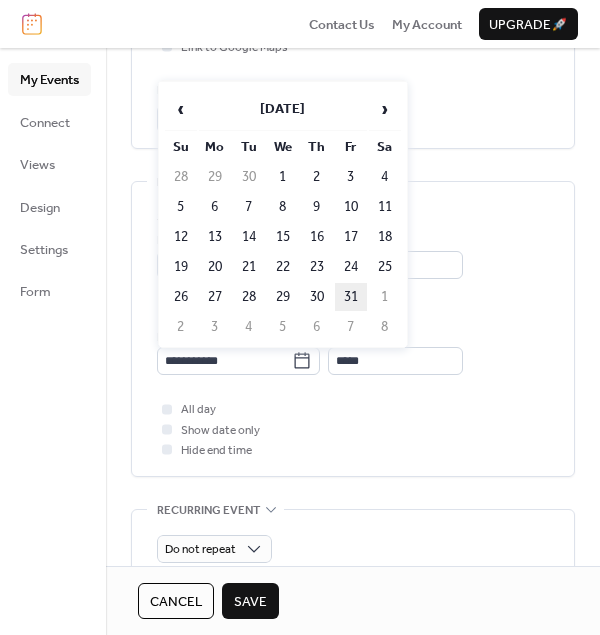 click on "31" at bounding box center (351, 297) 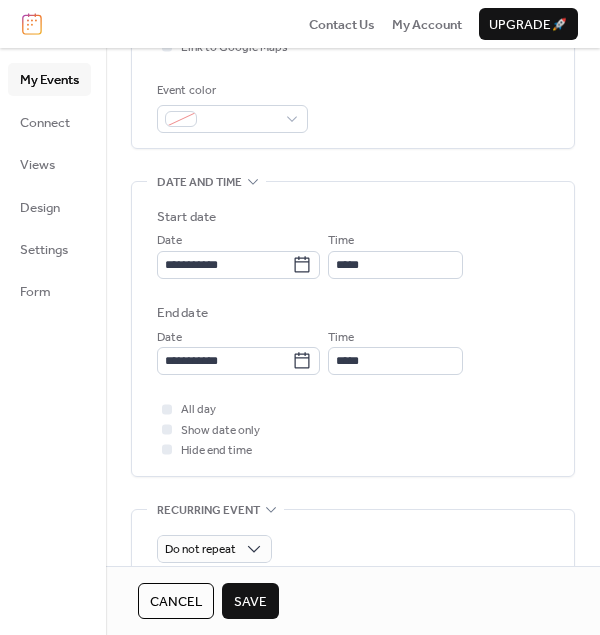 scroll, scrollTop: 900, scrollLeft: 0, axis: vertical 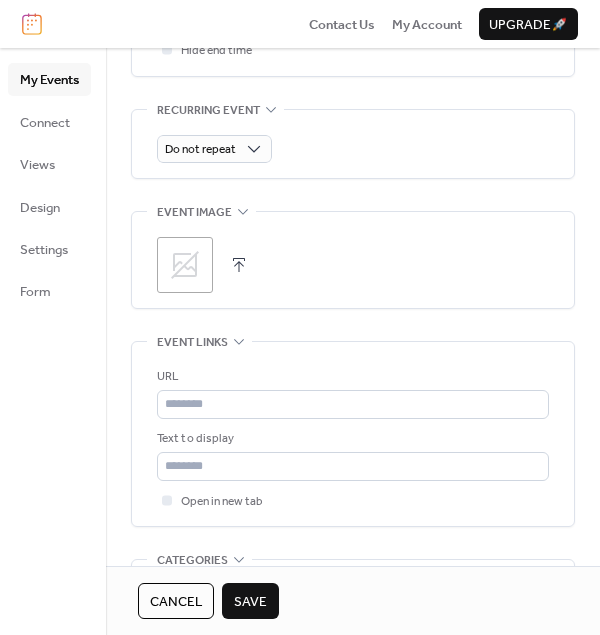 click 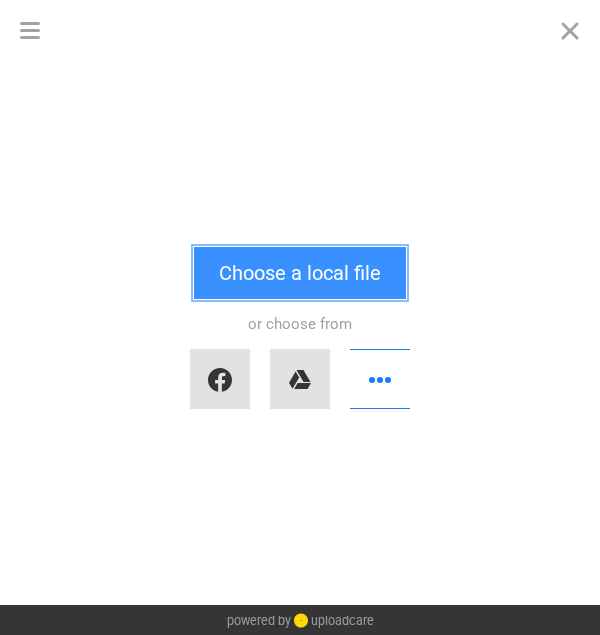 click on "Choose a local file" at bounding box center [300, 273] 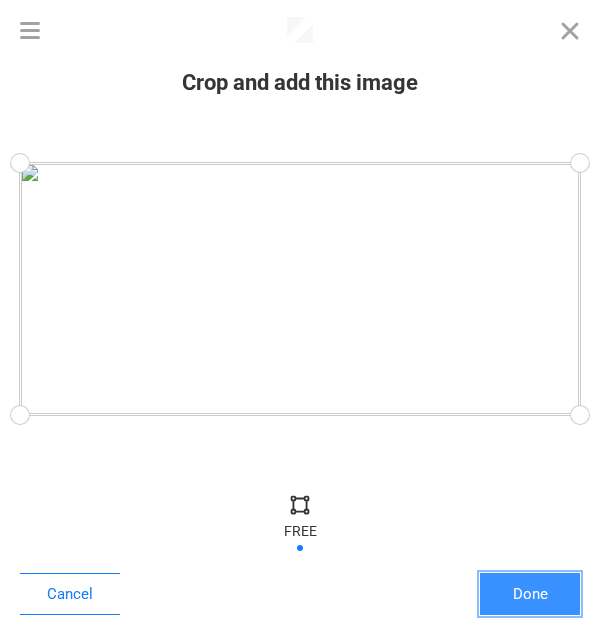 click on "Done" at bounding box center (530, 594) 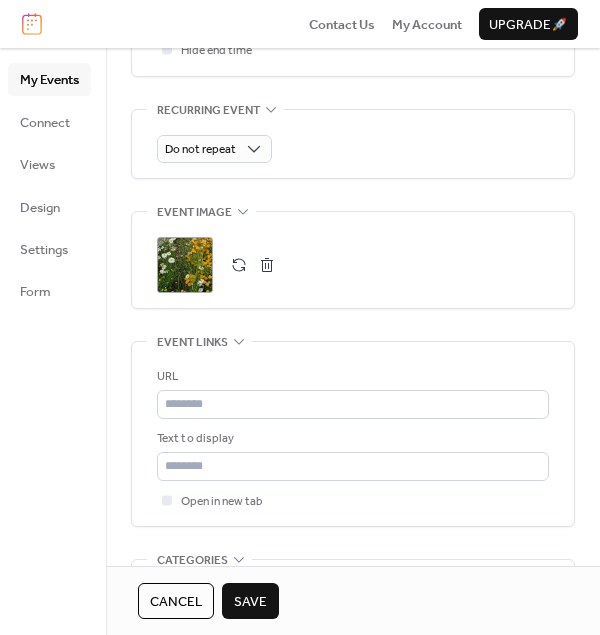 click on "Save" at bounding box center [250, 602] 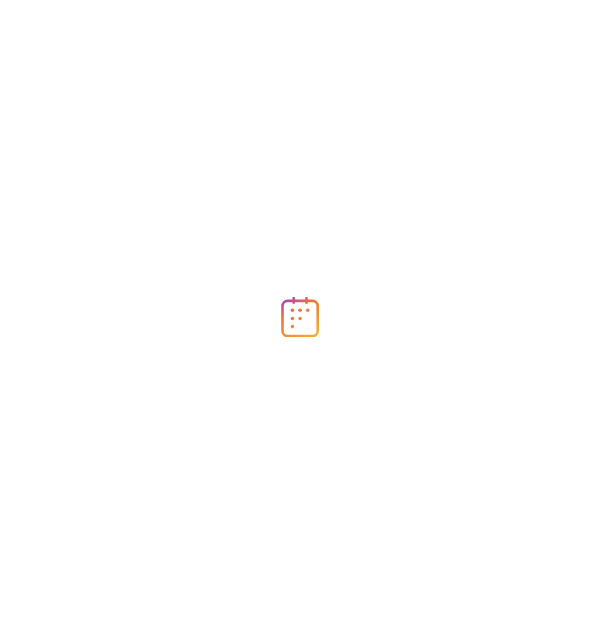 scroll, scrollTop: 0, scrollLeft: 0, axis: both 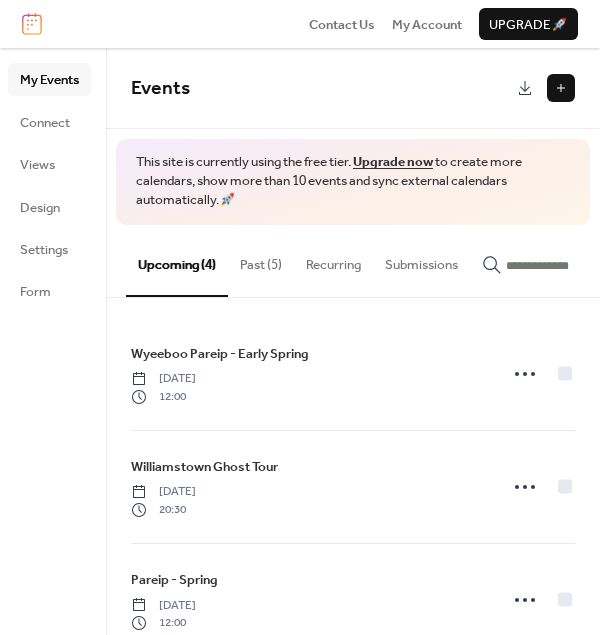 click at bounding box center [561, 88] 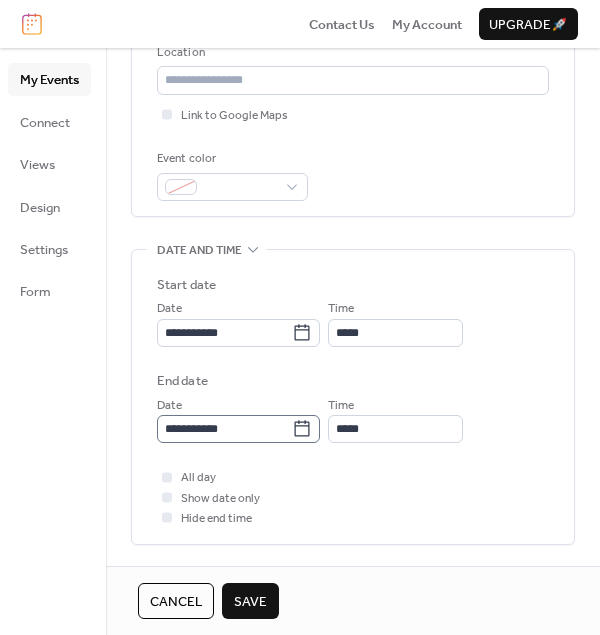 scroll, scrollTop: 500, scrollLeft: 0, axis: vertical 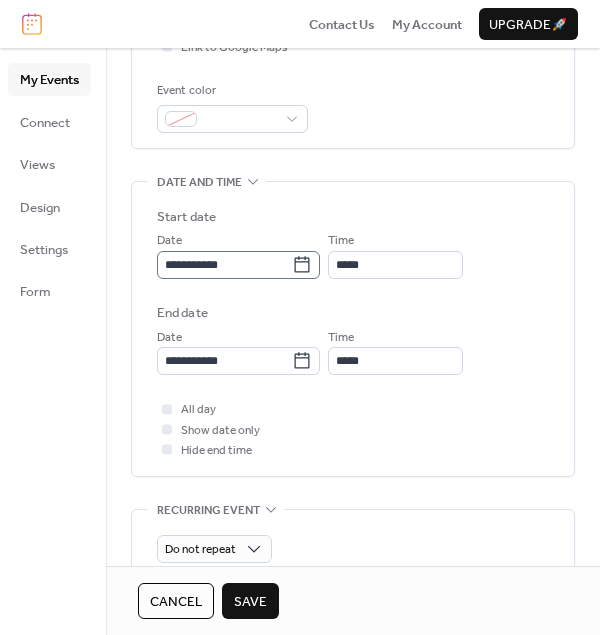 type on "**********" 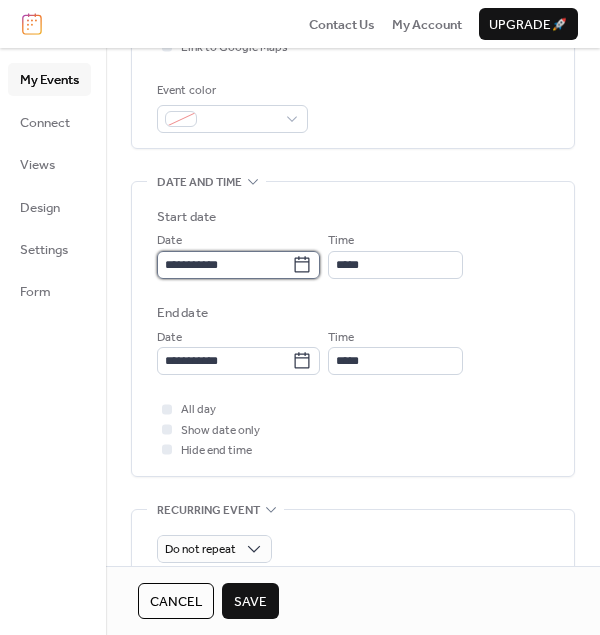 click on "**********" at bounding box center [224, 265] 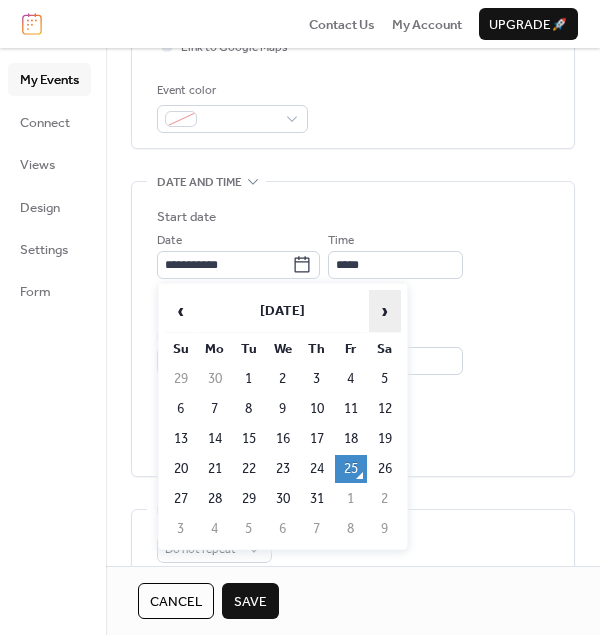 click on "›" at bounding box center (385, 311) 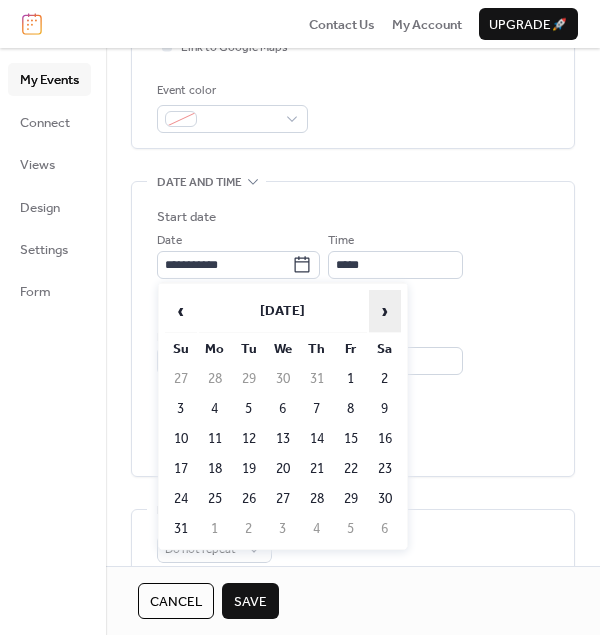 click on "›" at bounding box center [385, 311] 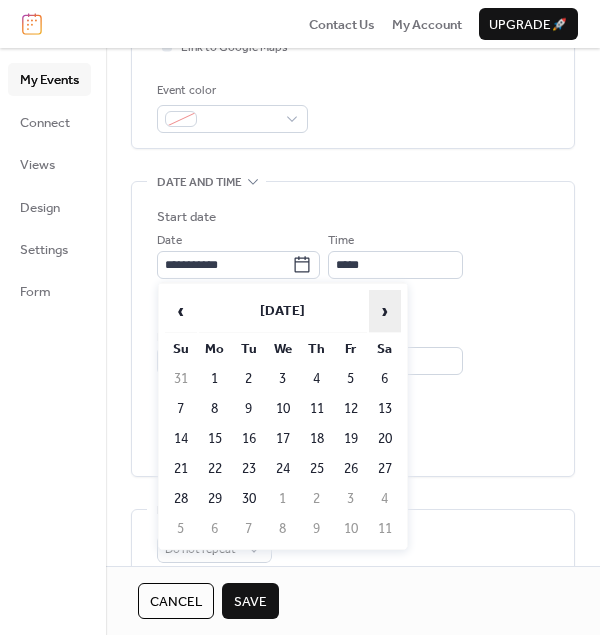 click on "›" at bounding box center [385, 311] 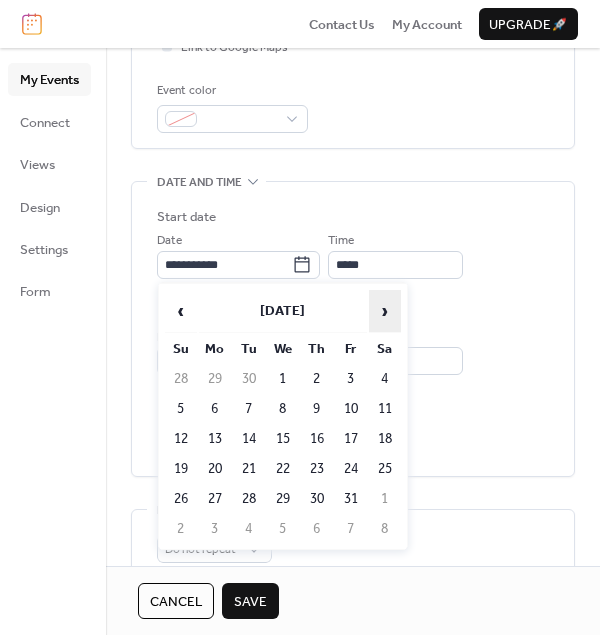 click on "›" at bounding box center [385, 311] 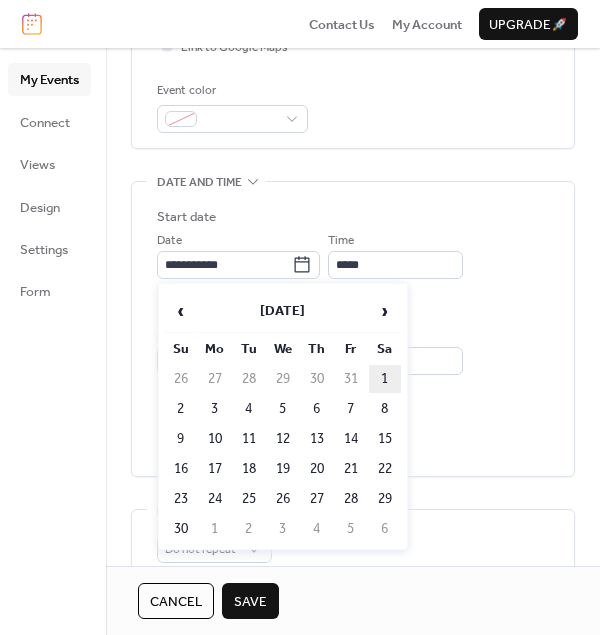 click on "1" at bounding box center (385, 379) 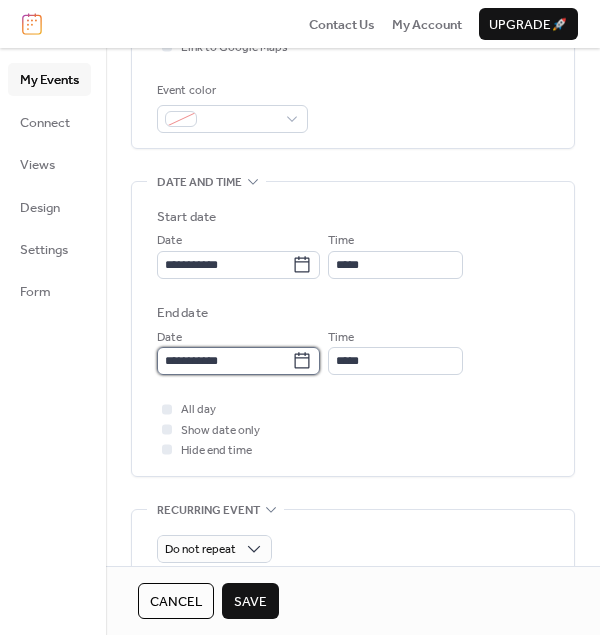 click on "**********" at bounding box center [224, 361] 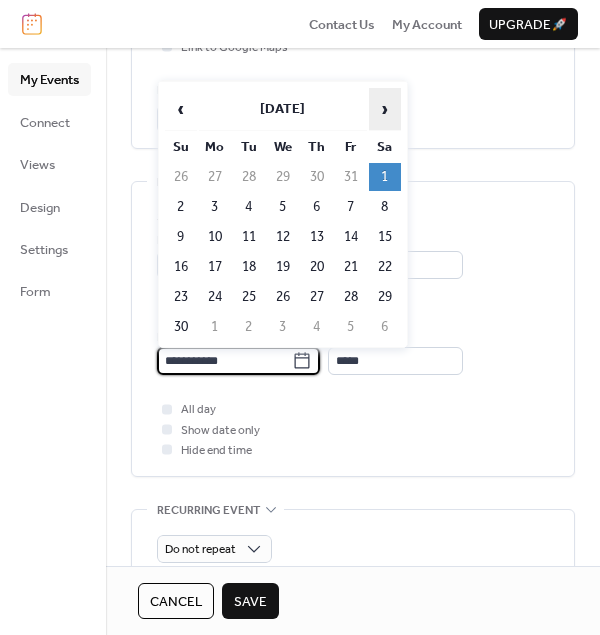 click on "›" at bounding box center (385, 109) 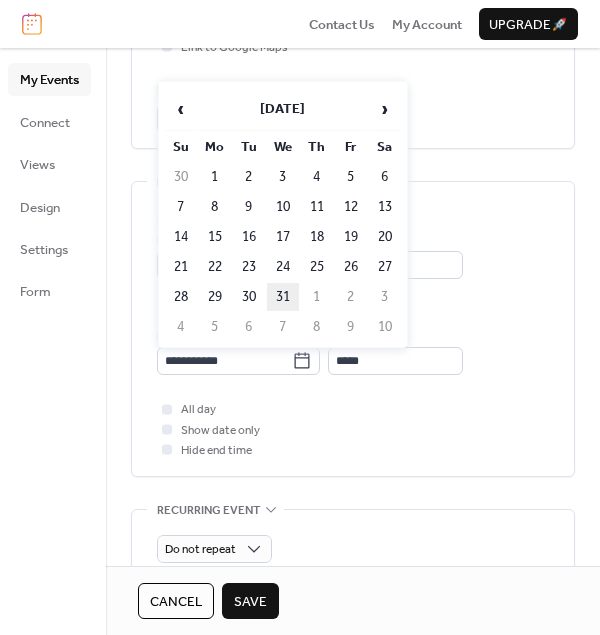 click on "31" at bounding box center (283, 297) 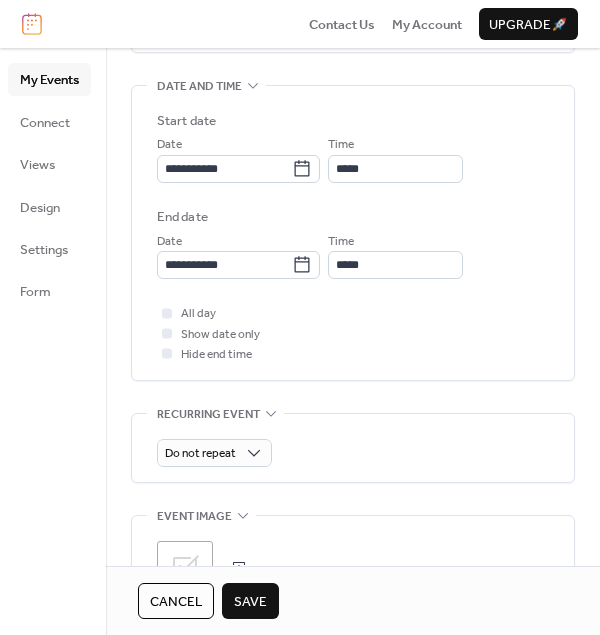 scroll, scrollTop: 800, scrollLeft: 0, axis: vertical 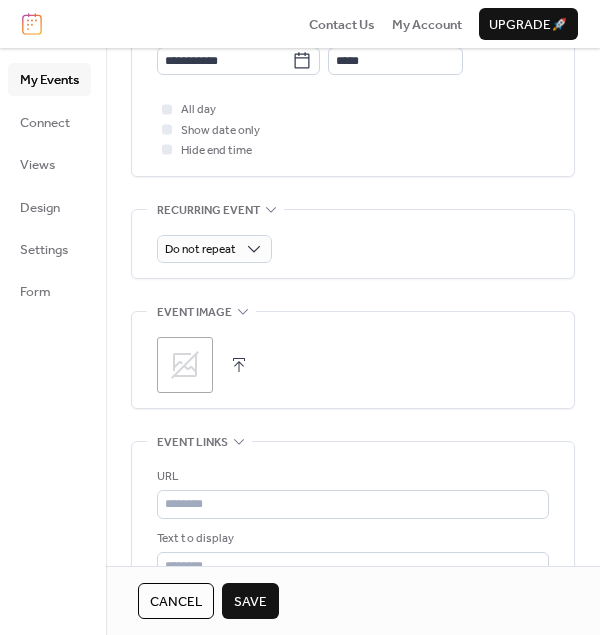 click 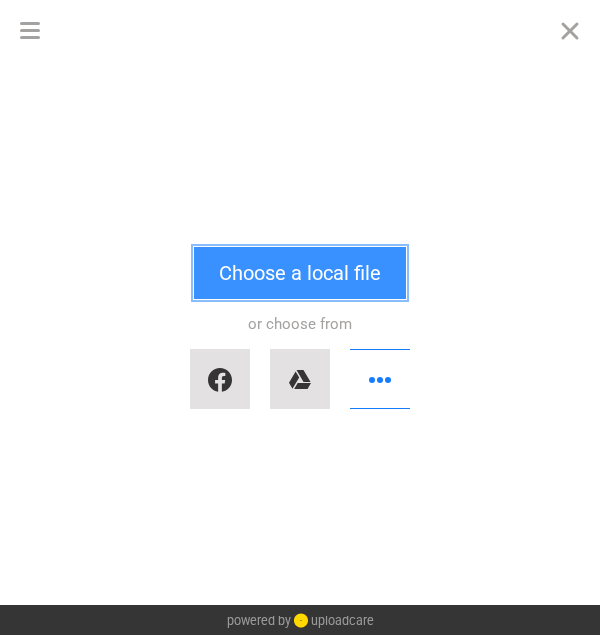 click on "Choose a local file" at bounding box center (300, 273) 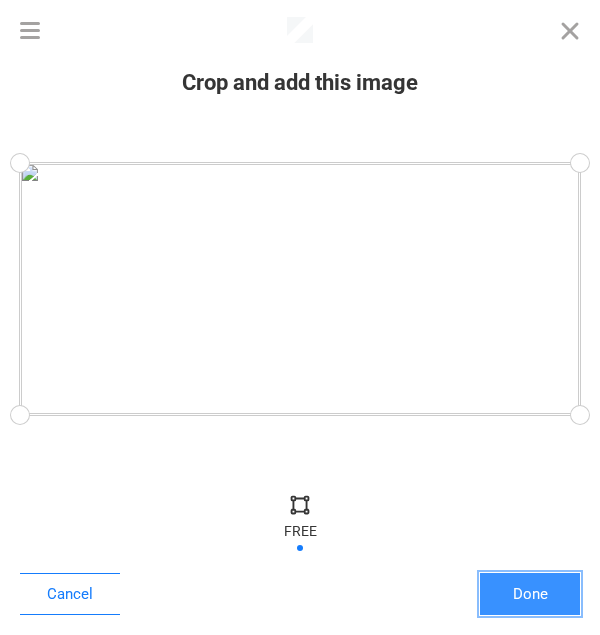 click on "Done" at bounding box center (530, 594) 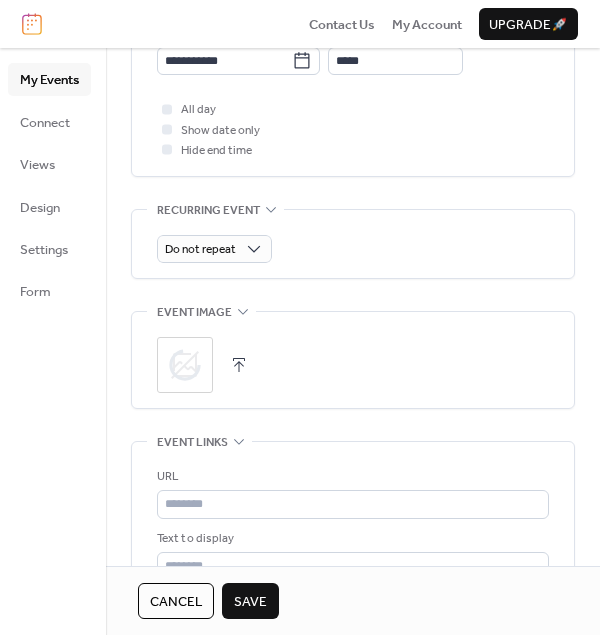 click on "Save" at bounding box center [250, 602] 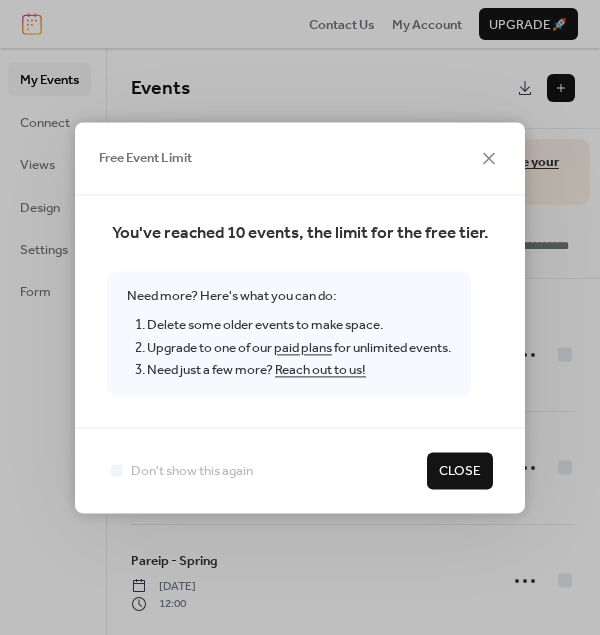 click on "Close" at bounding box center [460, 472] 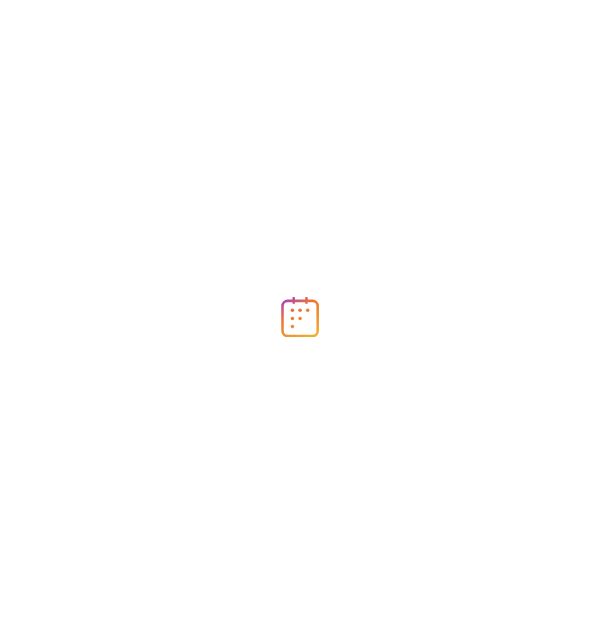 scroll, scrollTop: 0, scrollLeft: 0, axis: both 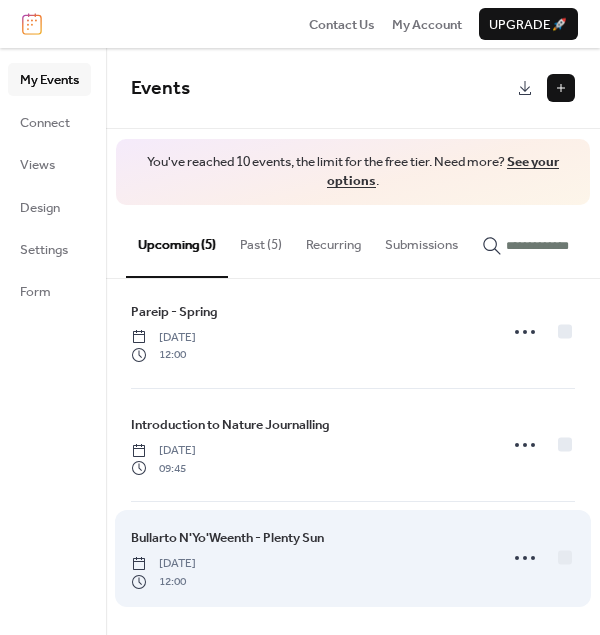 click on "[DATE]" at bounding box center (163, 564) 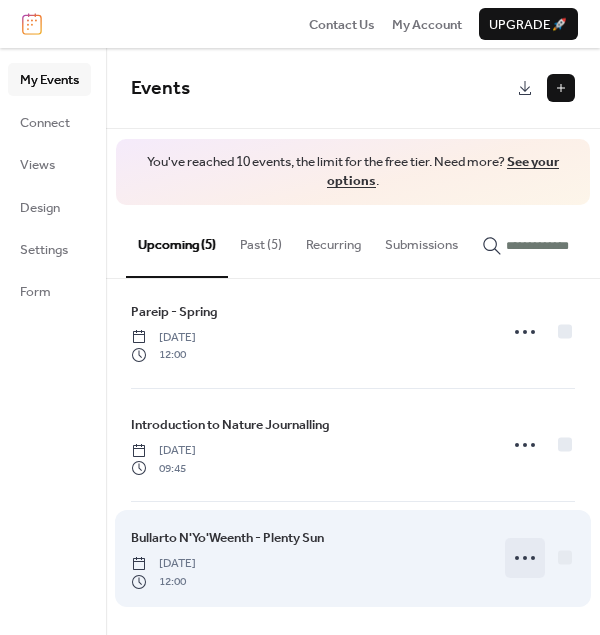 click 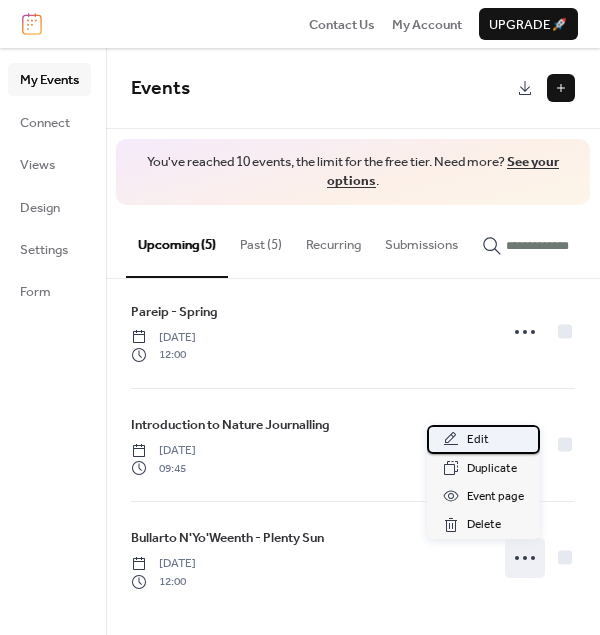 click on "Edit" at bounding box center (478, 440) 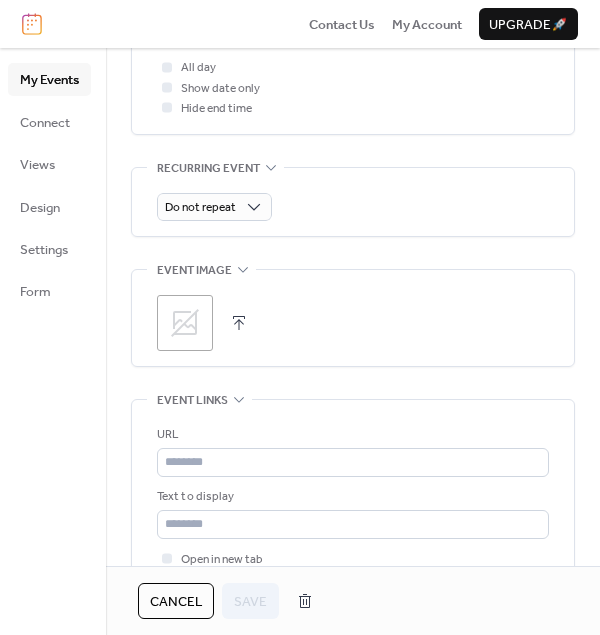 scroll, scrollTop: 800, scrollLeft: 0, axis: vertical 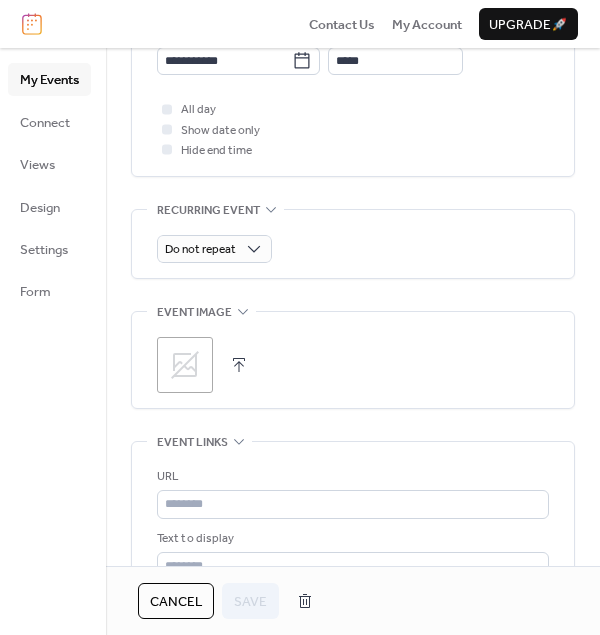 click 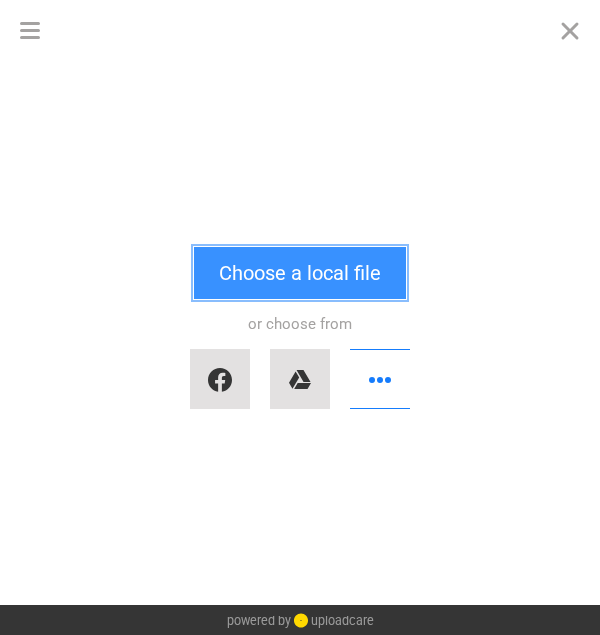 click on "Choose a local file" at bounding box center (300, 273) 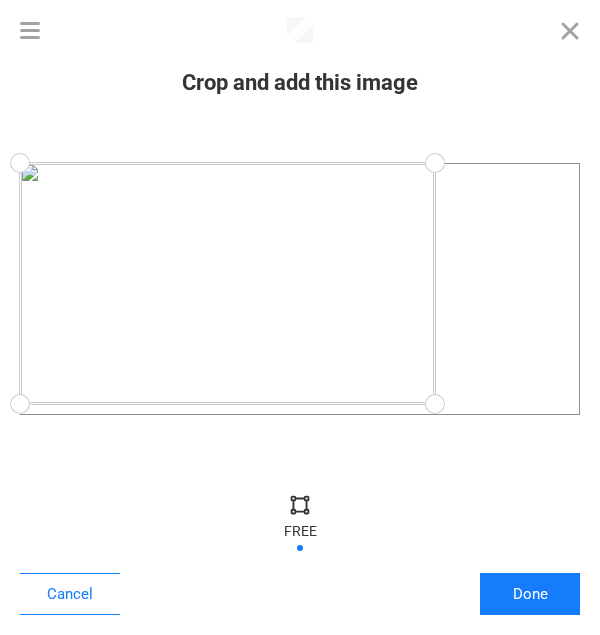 drag, startPoint x: 572, startPoint y: 414, endPoint x: 435, endPoint y: 404, distance: 137.36447 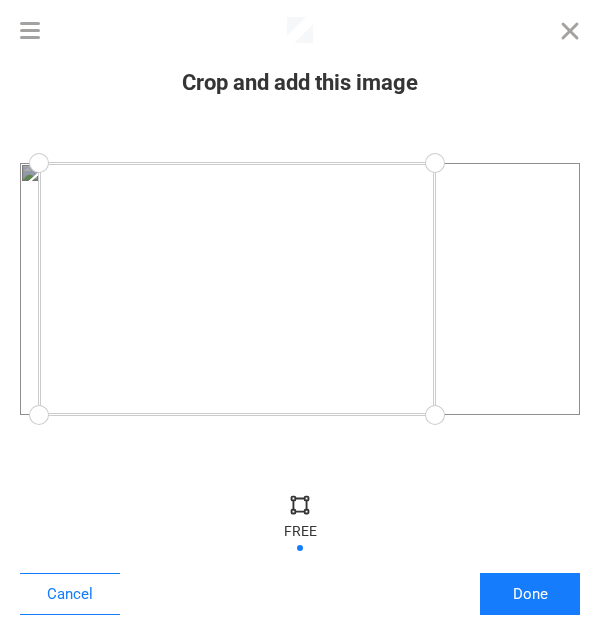 drag, startPoint x: 15, startPoint y: 402, endPoint x: 39, endPoint y: 424, distance: 32.55764 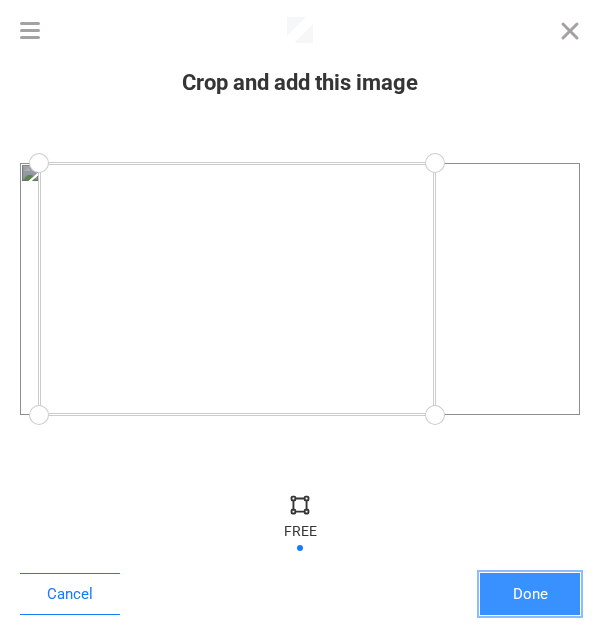 click on "Done" at bounding box center [530, 594] 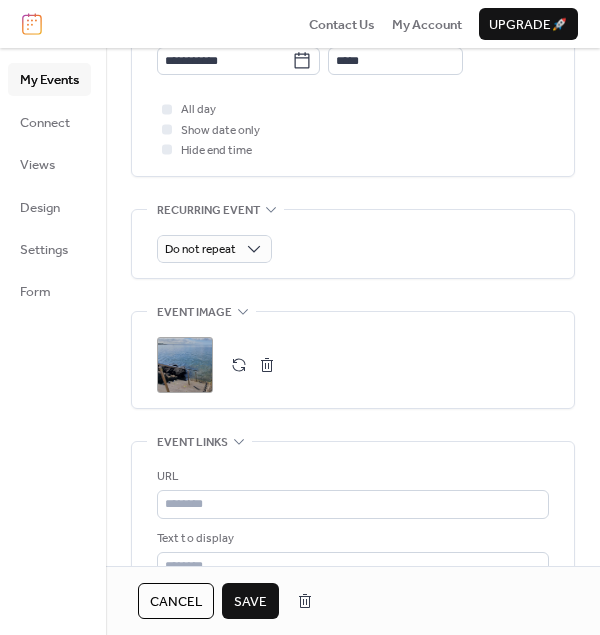 click on "Save" at bounding box center (250, 601) 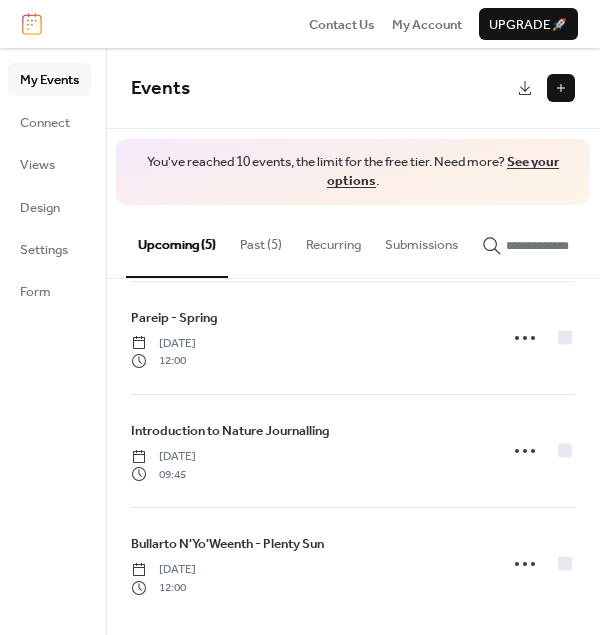 scroll, scrollTop: 254, scrollLeft: 0, axis: vertical 